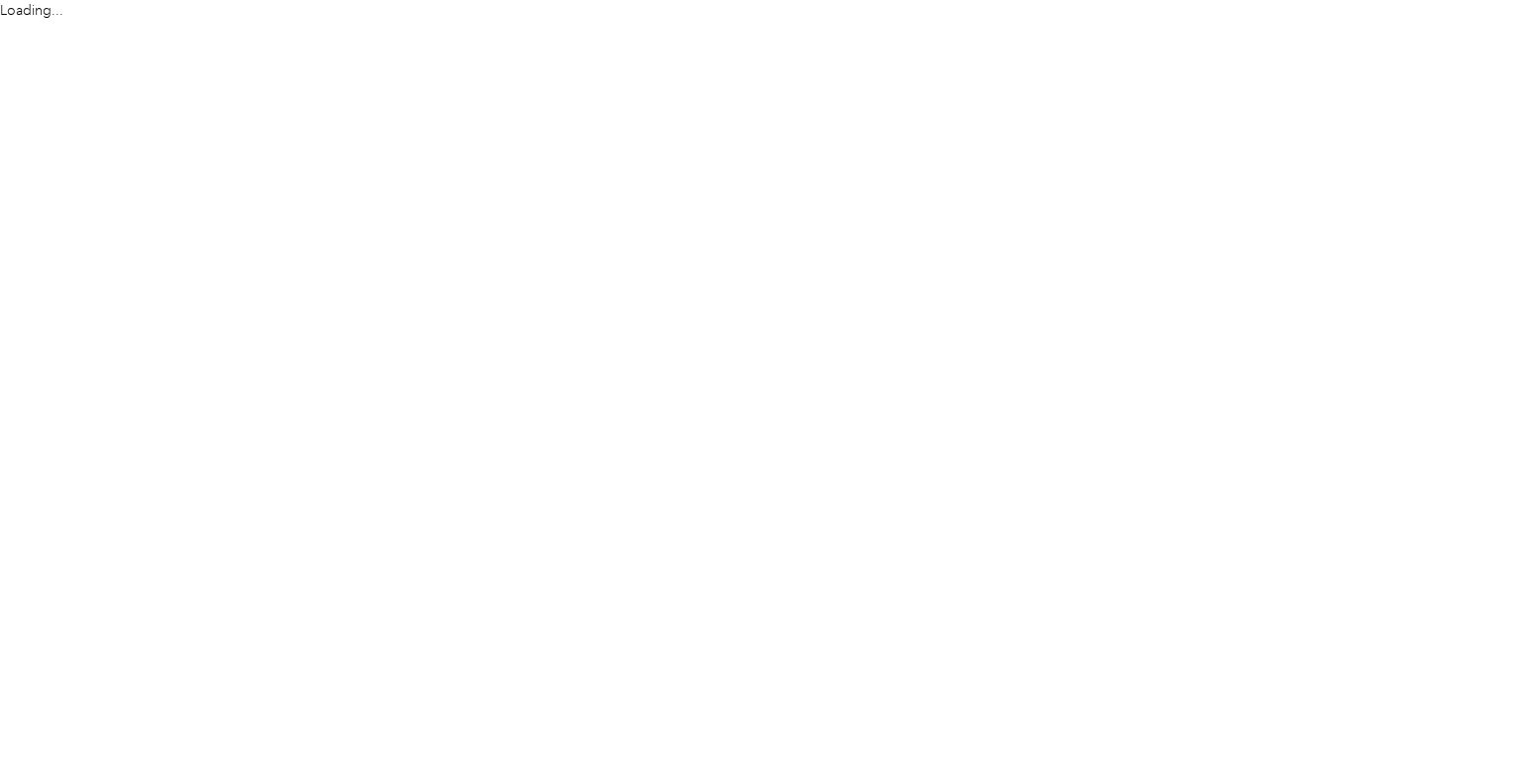 scroll, scrollTop: 0, scrollLeft: 0, axis: both 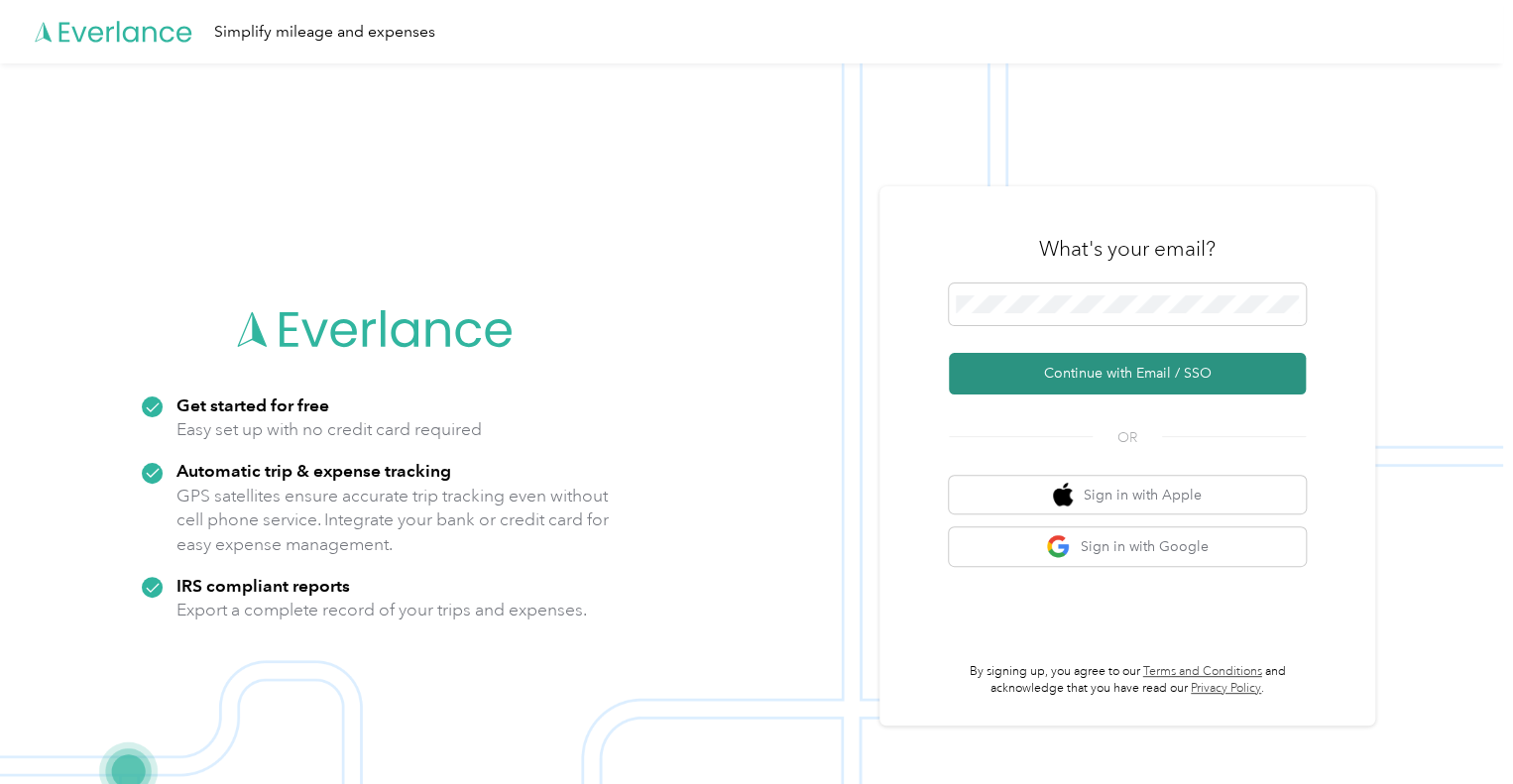 click on "Continue with Email / SSO" at bounding box center [1127, 374] 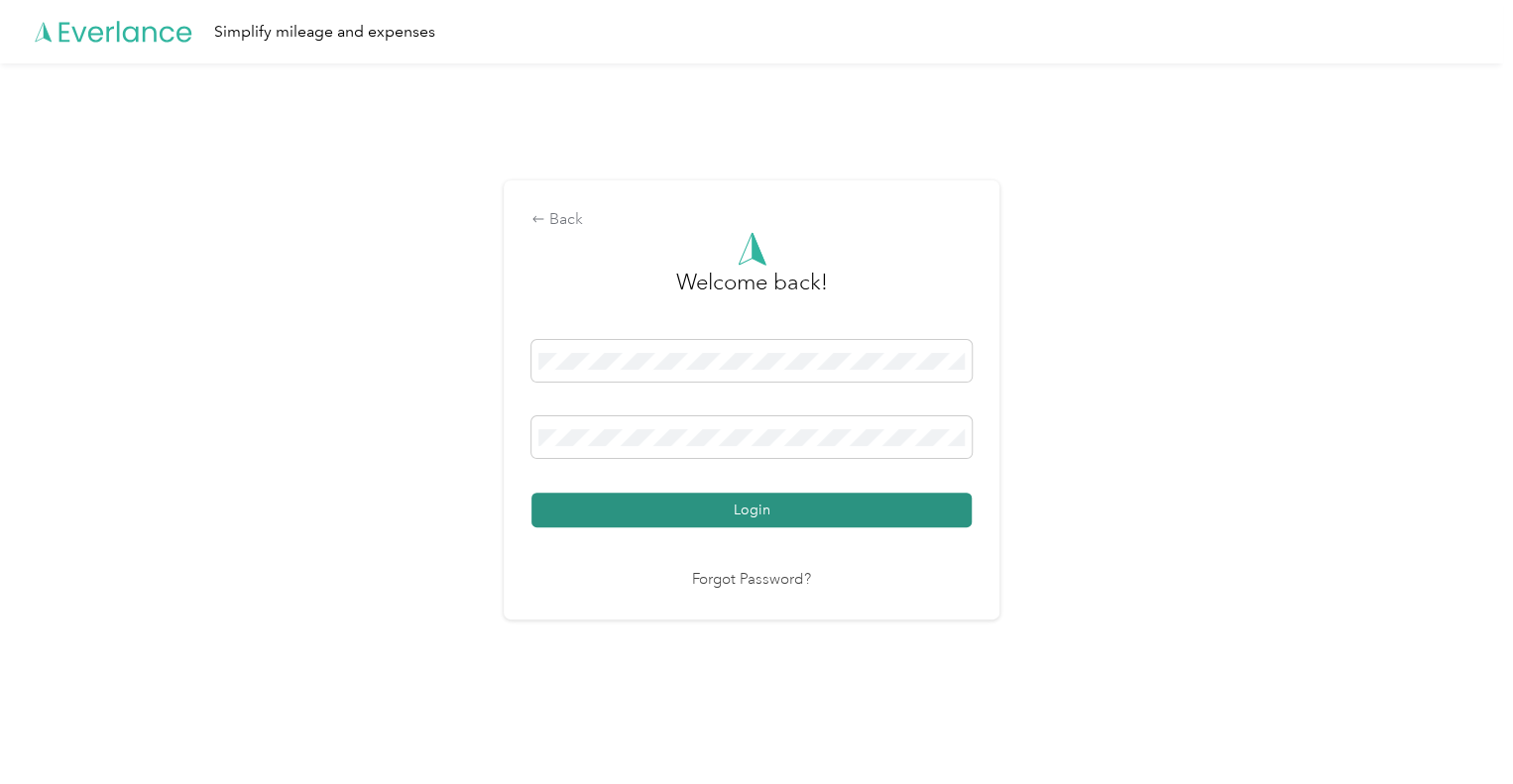 click on "Login" at bounding box center (752, 509) 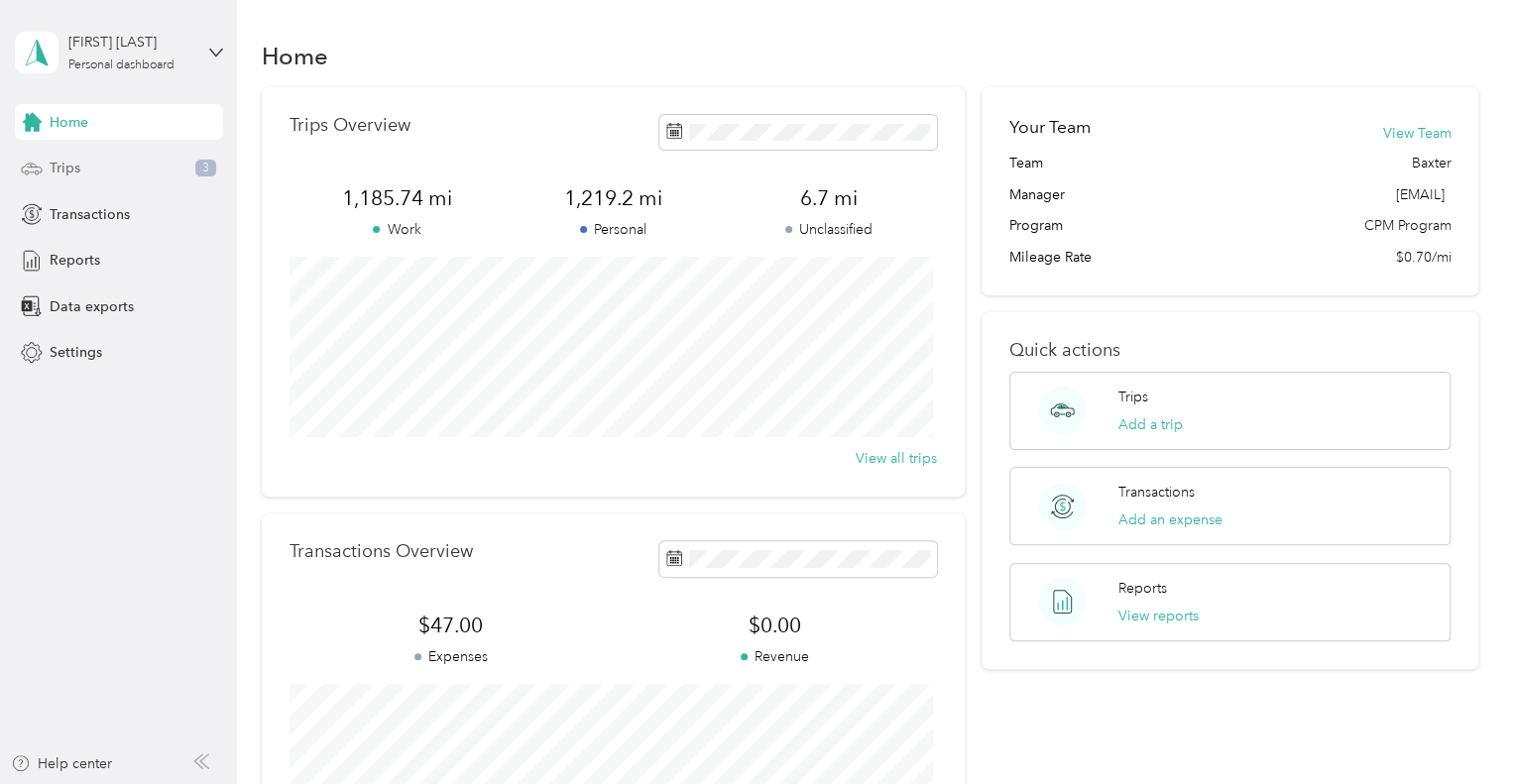 click on "Trips 3" at bounding box center (119, 168) 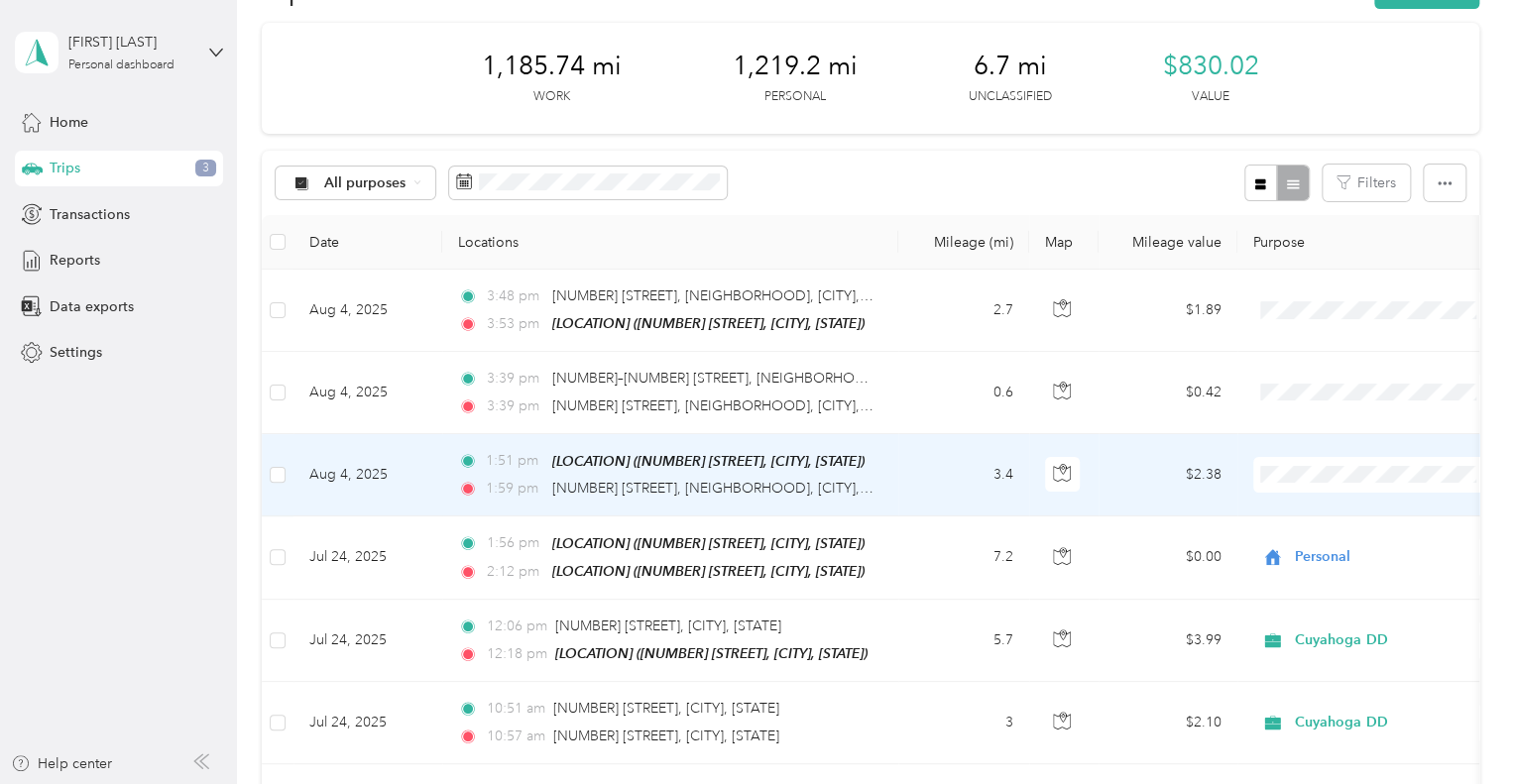 scroll, scrollTop: 99, scrollLeft: 0, axis: vertical 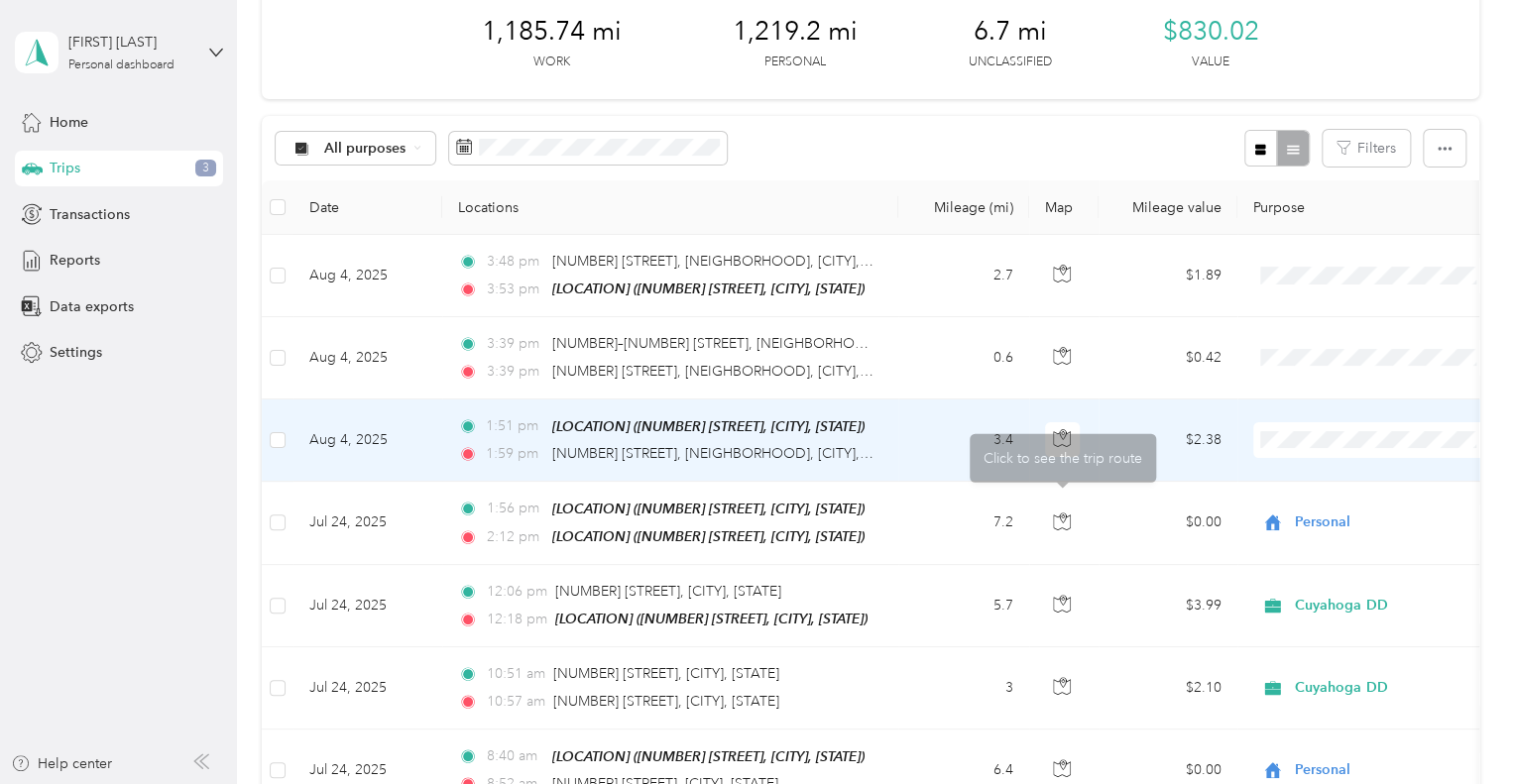 click on "3.4" at bounding box center [964, 440] 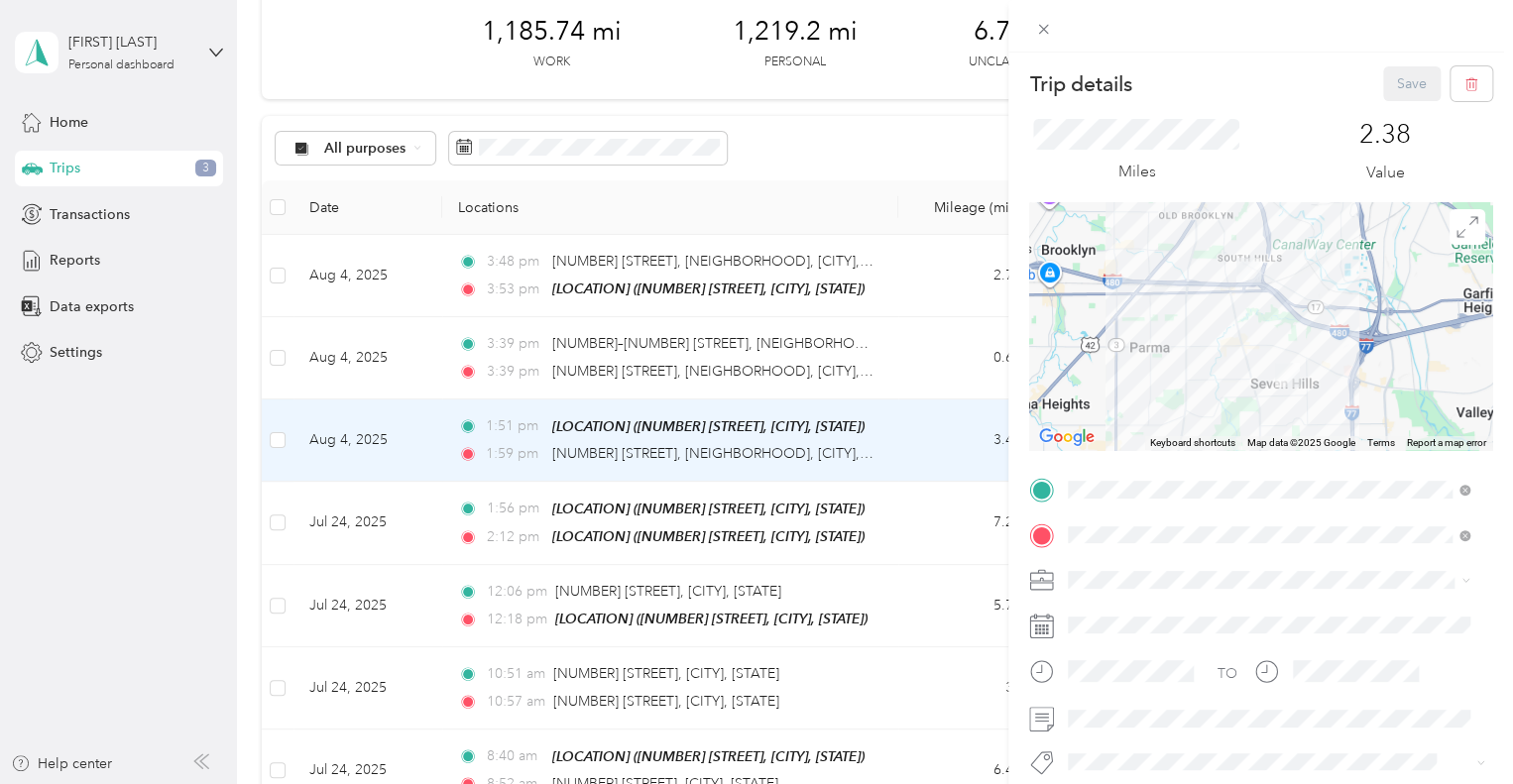 click on "Personal" at bounding box center [1268, 645] 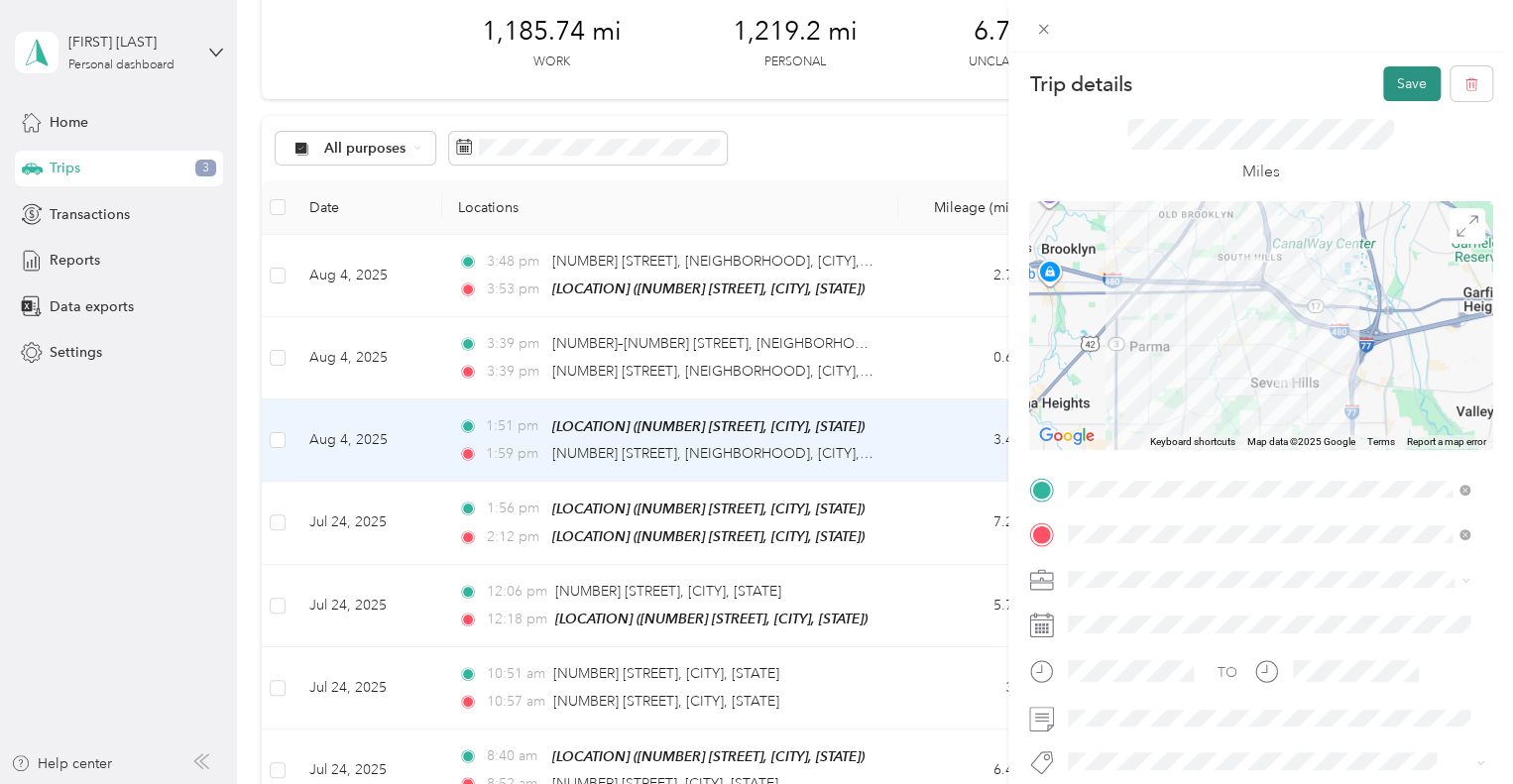click on "Save" at bounding box center [1412, 83] 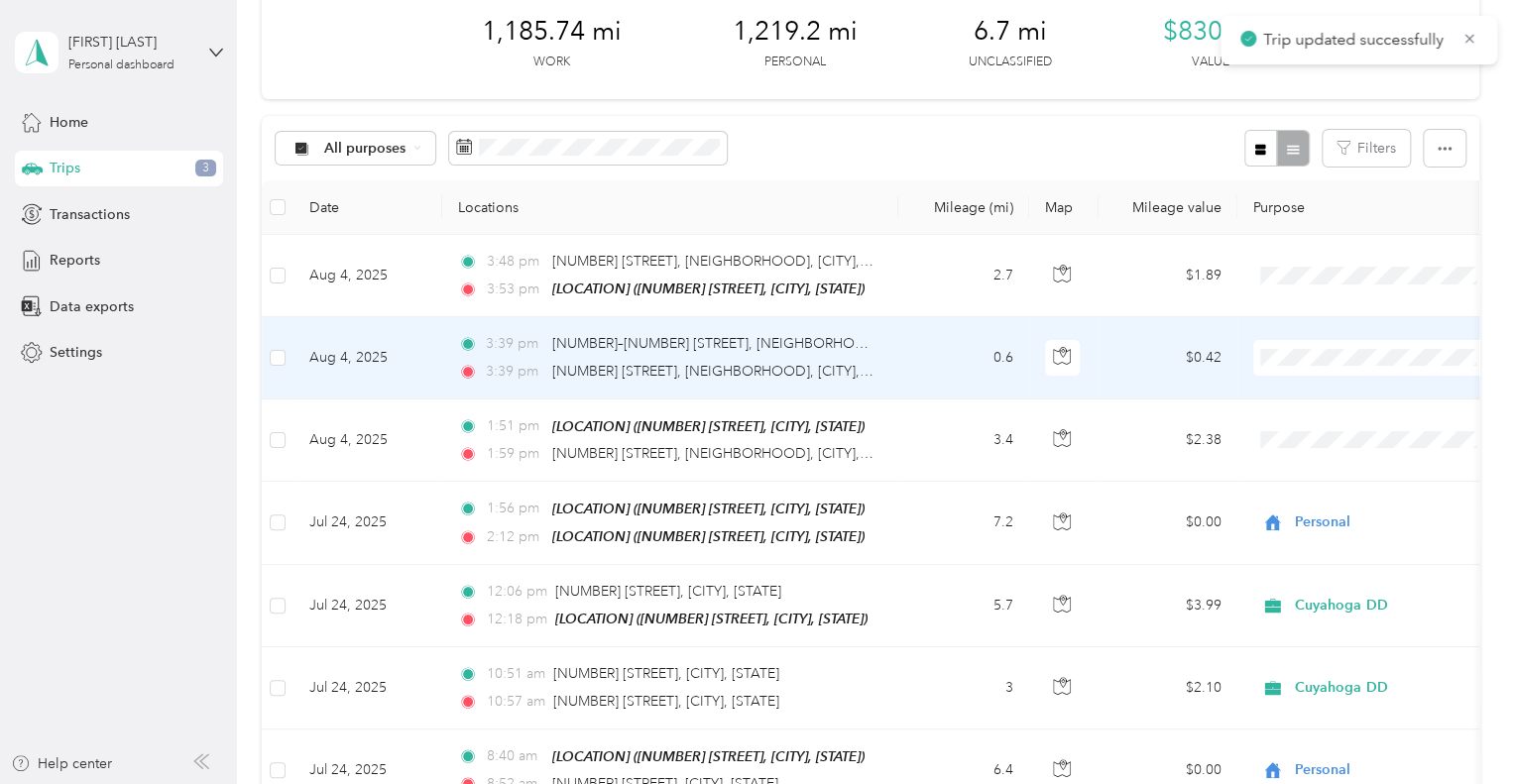 click on "0.6" at bounding box center [964, 358] 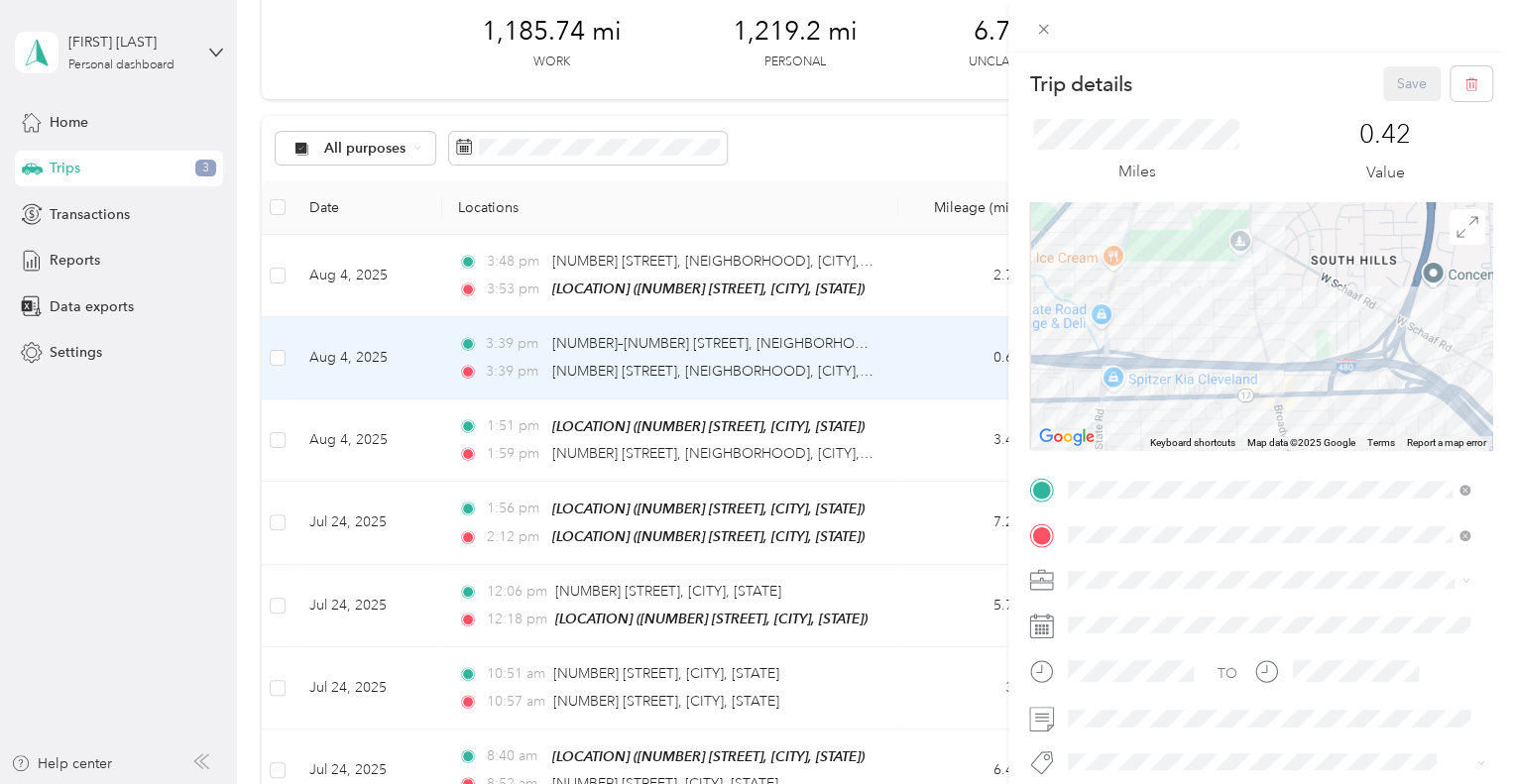 click on "Cuyahoga DD" at bounding box center [1268, 615] 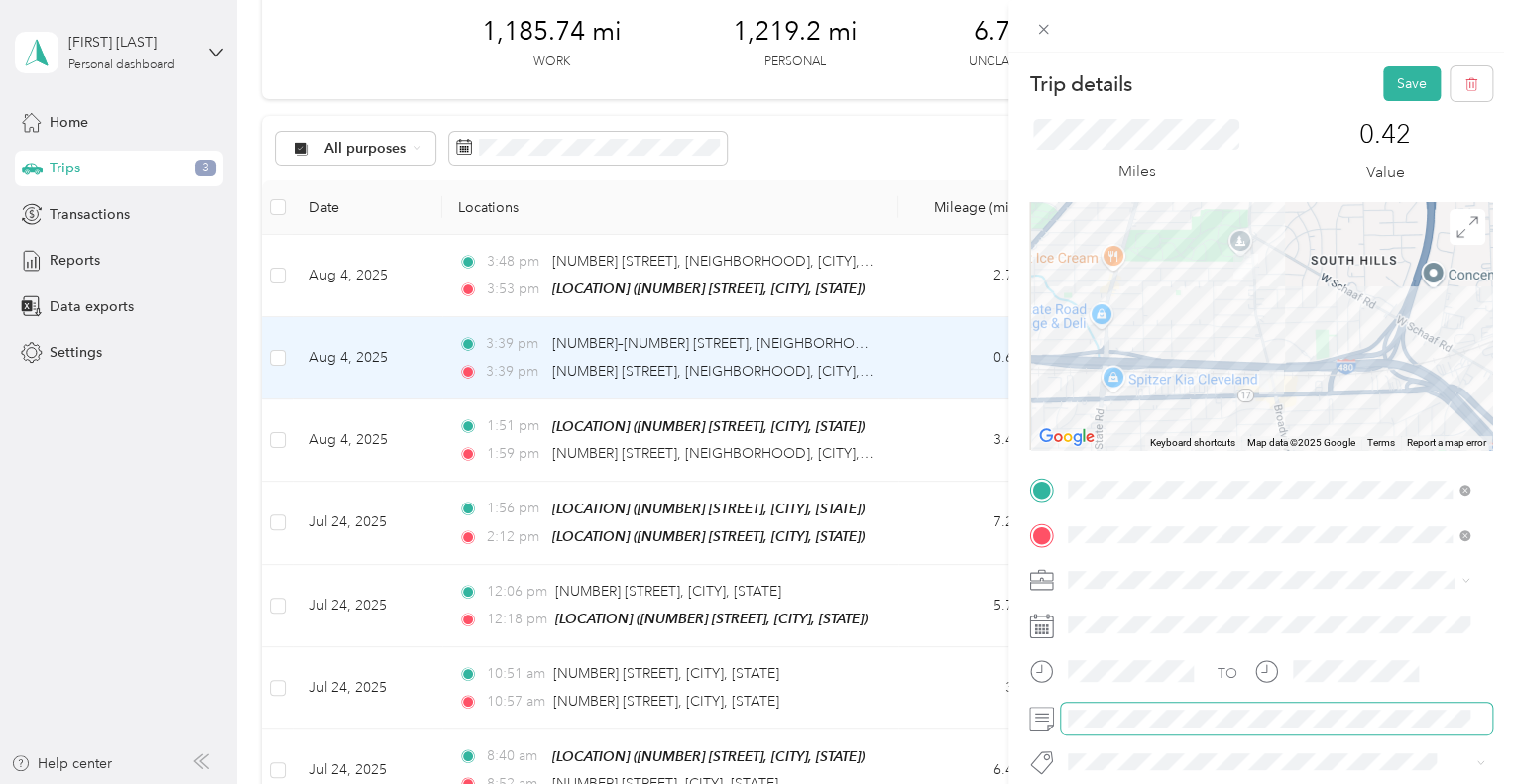 click at bounding box center (1276, 719) 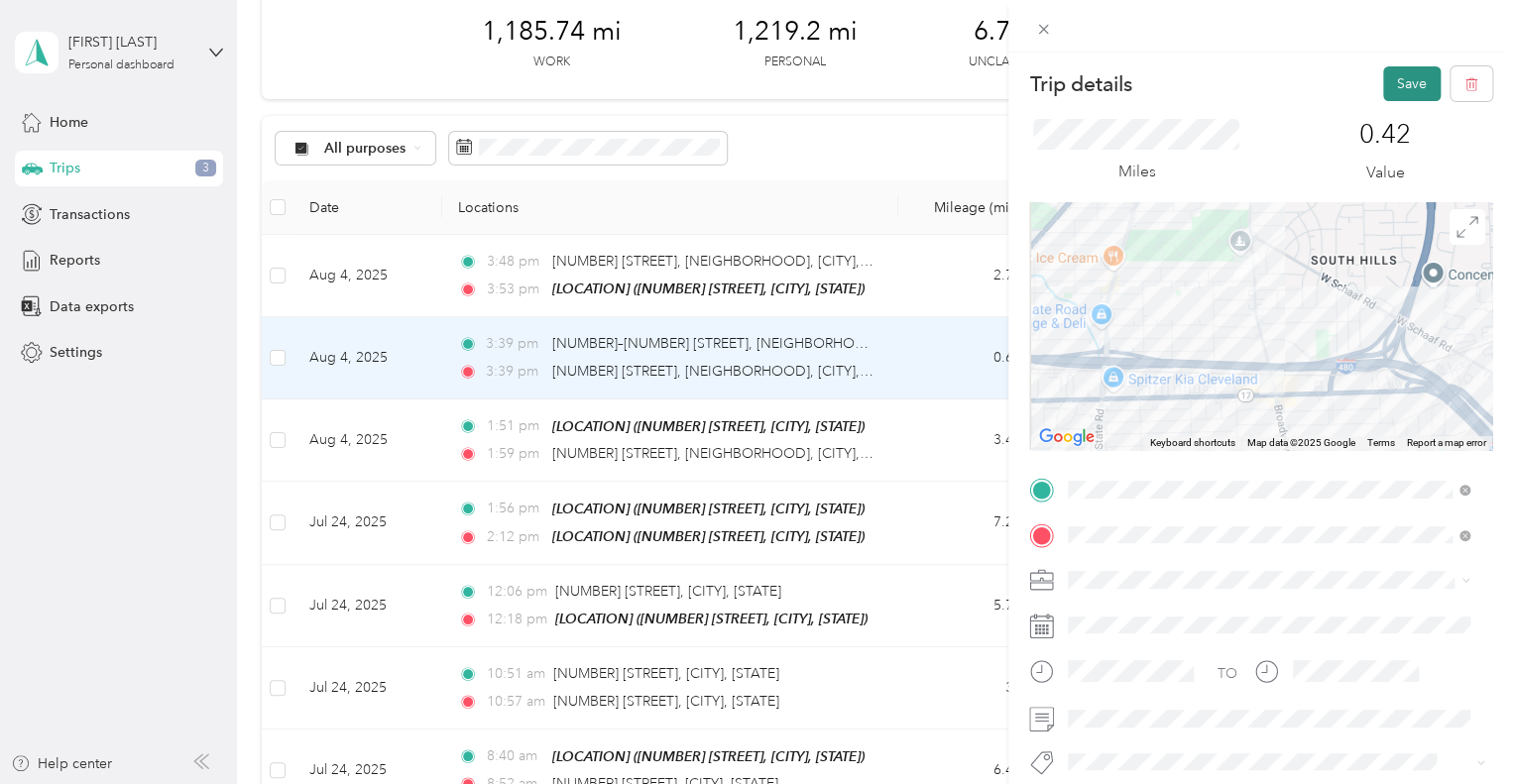 click on "Save" at bounding box center (1412, 83) 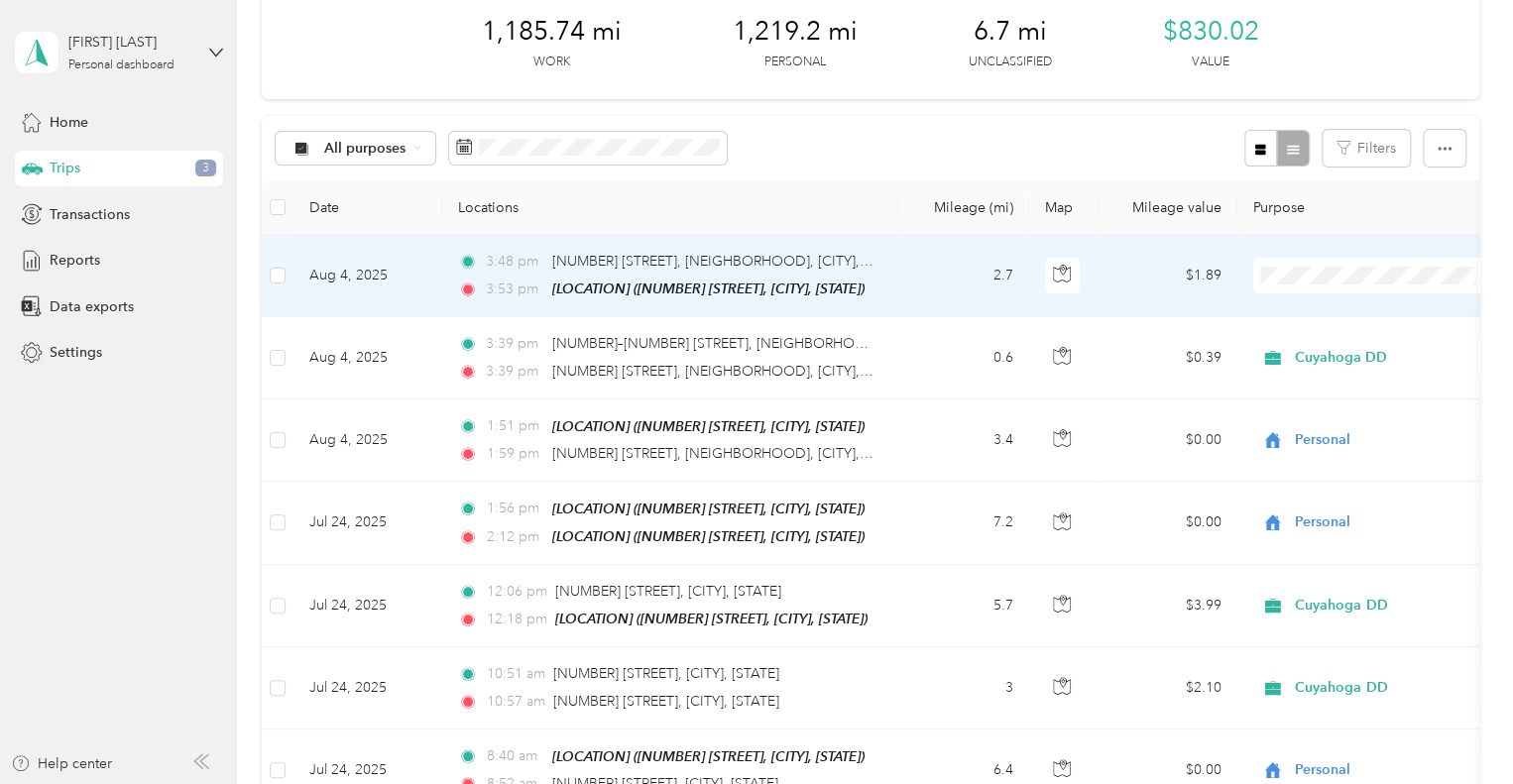 click on "[TIME] [NUMBER] [STREET], [NEIGHBORHOOD], [CITY], [STATE] [TIME] [LOCATION] ([NUMBER] [STREET], [CITY], [STATE])" at bounding box center (670, 276) 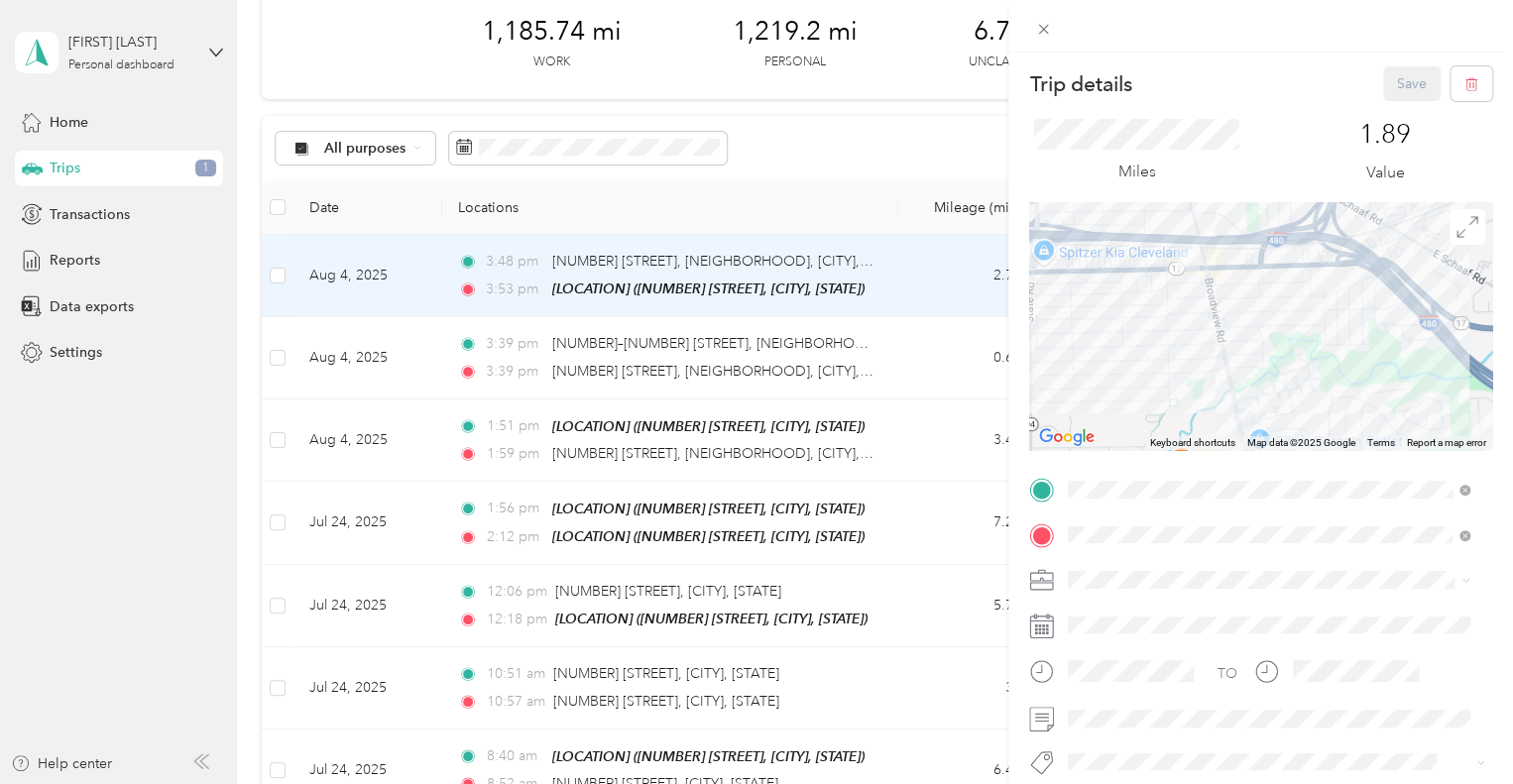 drag, startPoint x: 1265, startPoint y: 245, endPoint x: 1297, endPoint y: 434, distance: 191.68985 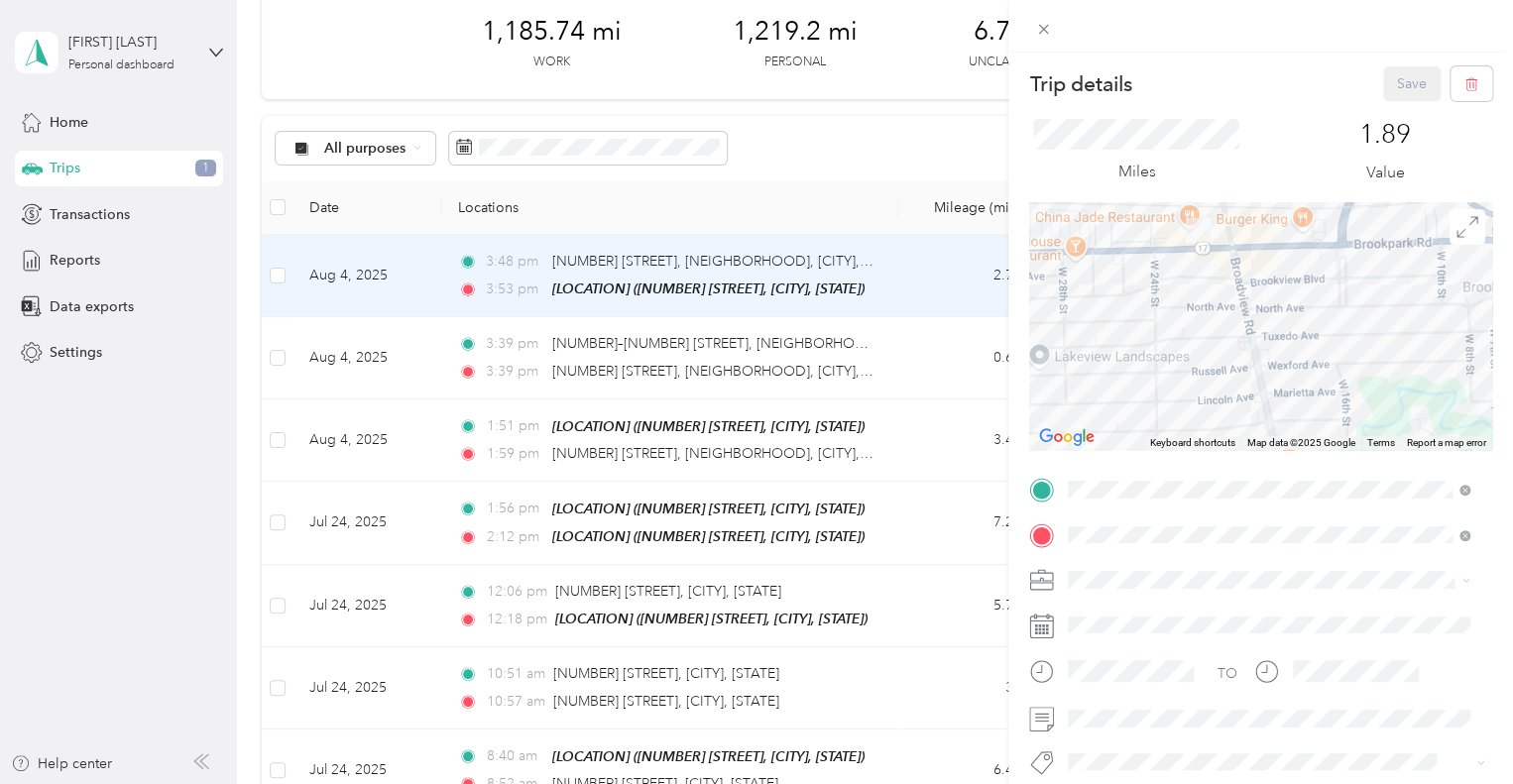 click on "Trip details Save This trip cannot be edited because it is either under review, approved, or paid. Contact your Team Manager to edit it. Miles 1.89 Value  ← Move left → Move right ↑ Move up ↓ Move down + Zoom in - Zoom out Home Jump left by 75% End Jump right by 75% Page Up Jump up by 75% Page Down Jump down by 75% Keyboard shortcuts Map Data Map data ©2025 Google Map data ©2025 Google 200 m  Click to toggle between metric and imperial units Terms Report a map error TO Add photo" at bounding box center [756, 392] 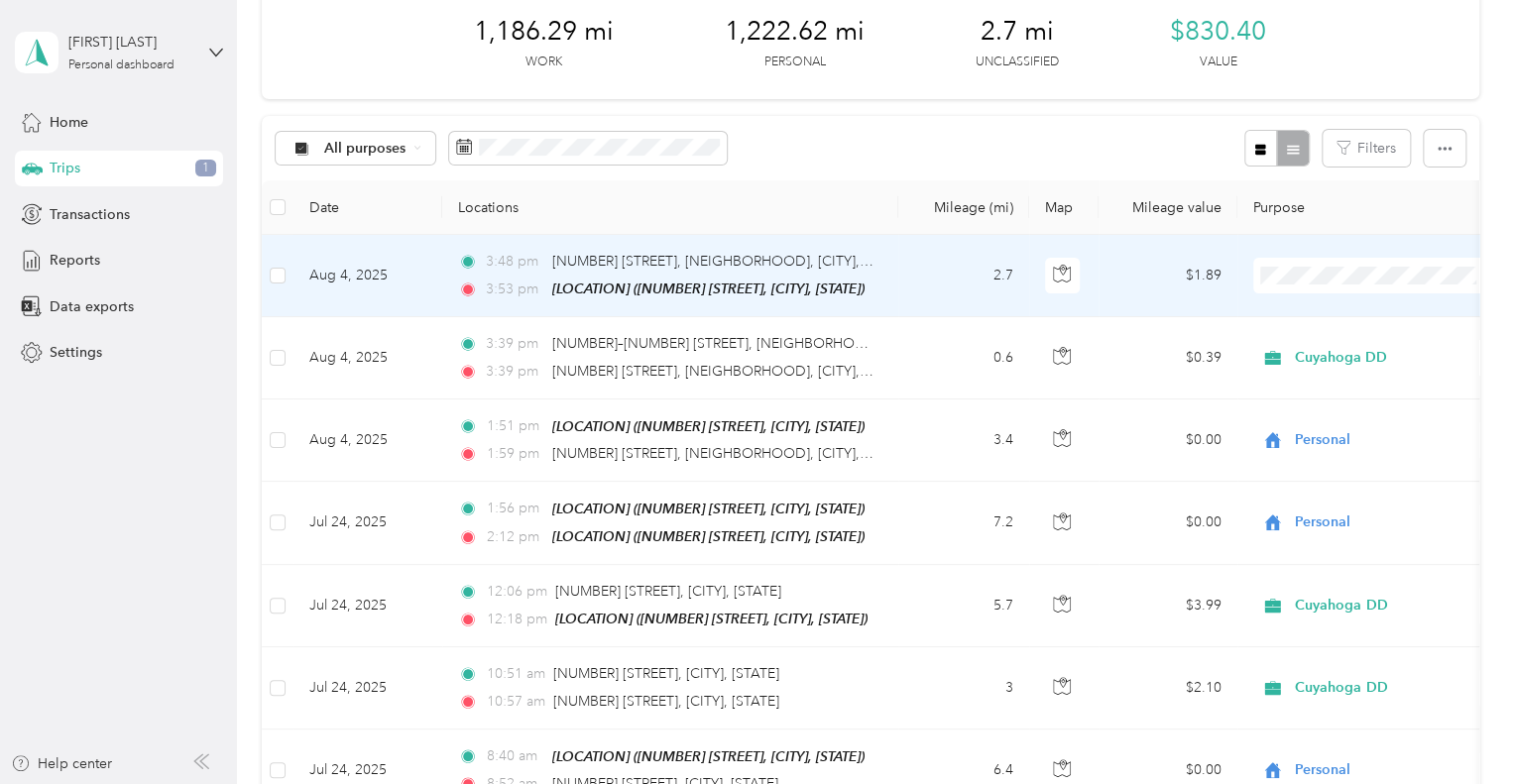 scroll, scrollTop: 0, scrollLeft: 0, axis: both 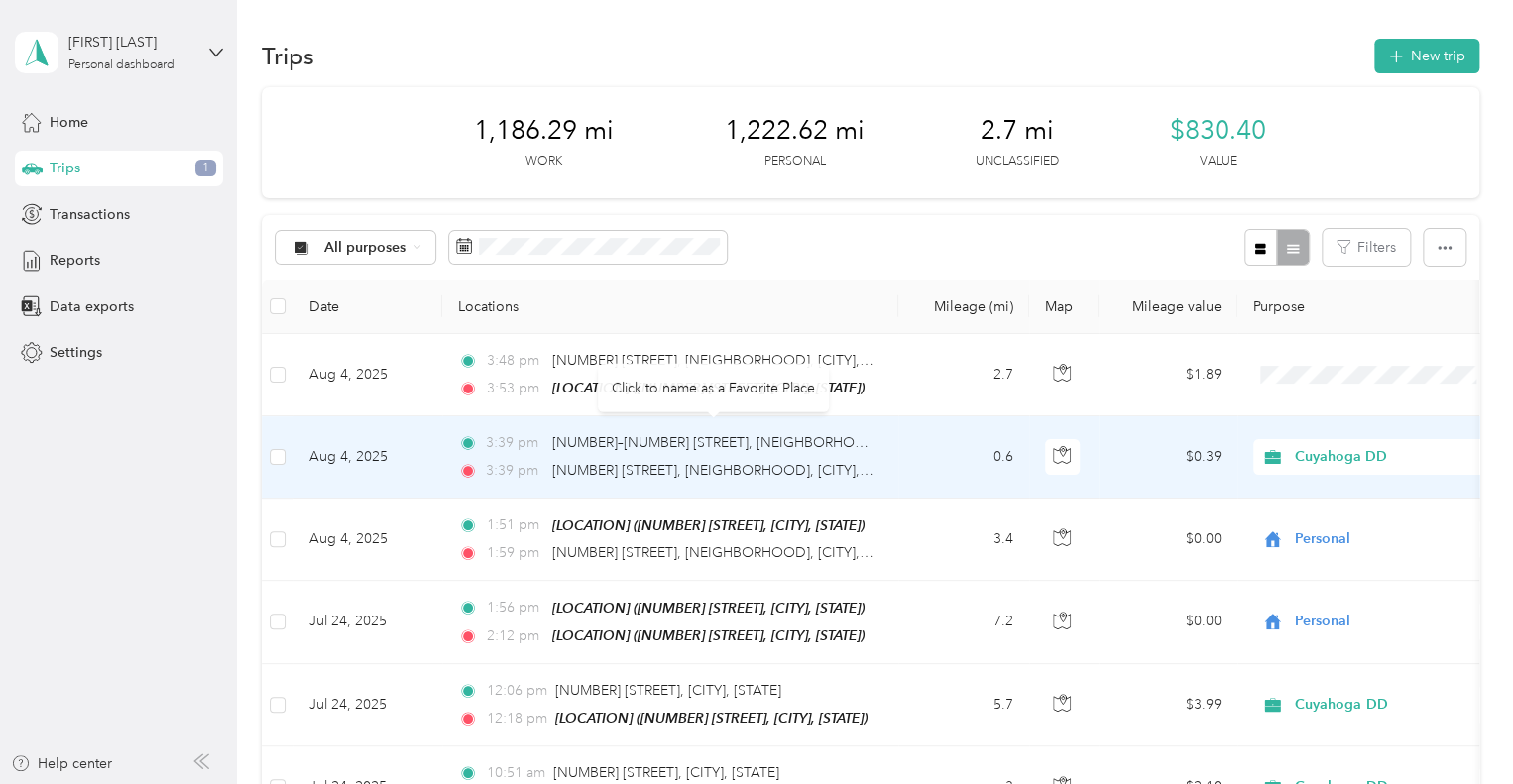 click on "0.6" at bounding box center (964, 457) 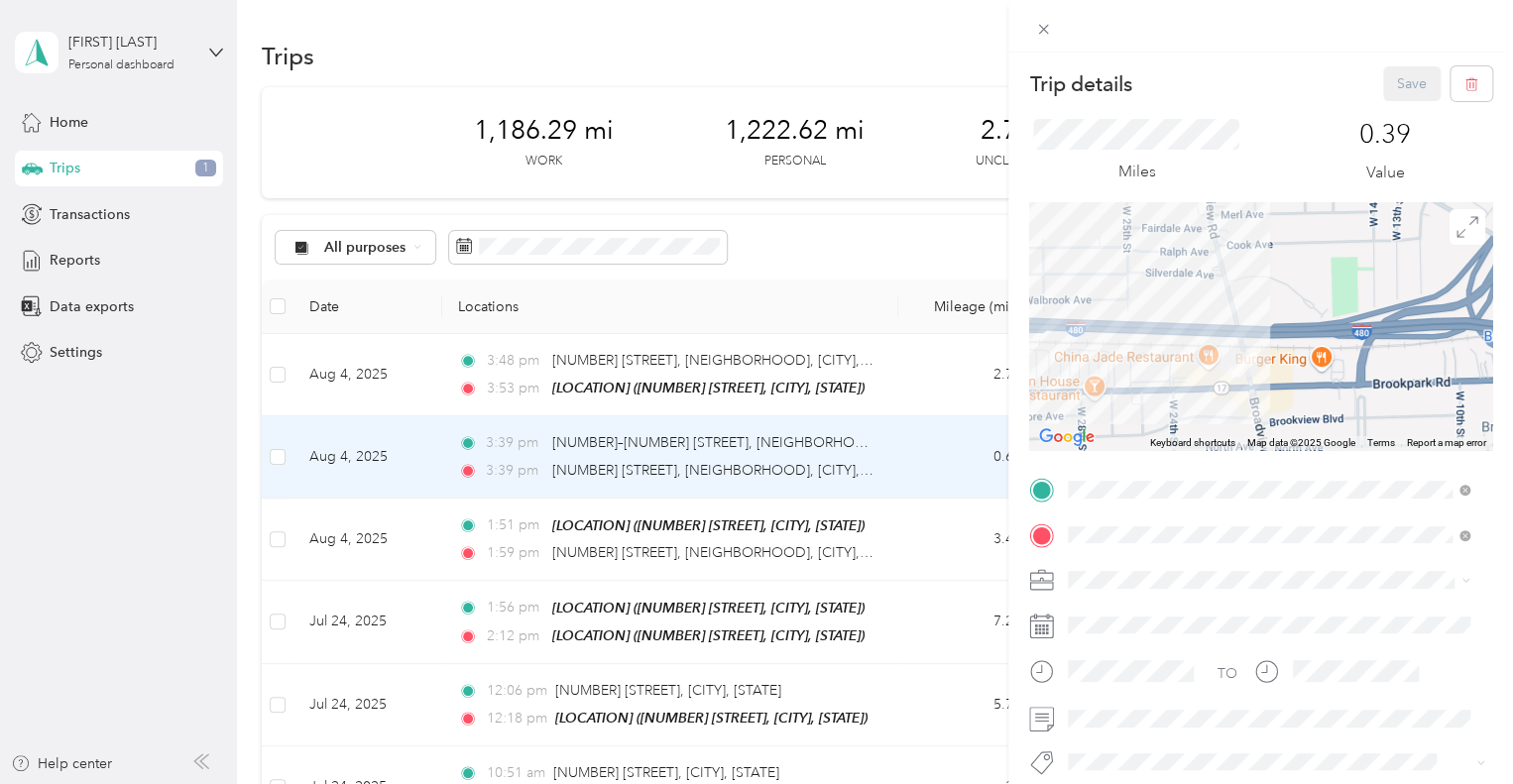 drag, startPoint x: 1266, startPoint y: 357, endPoint x: 1252, endPoint y: 258, distance: 99.985 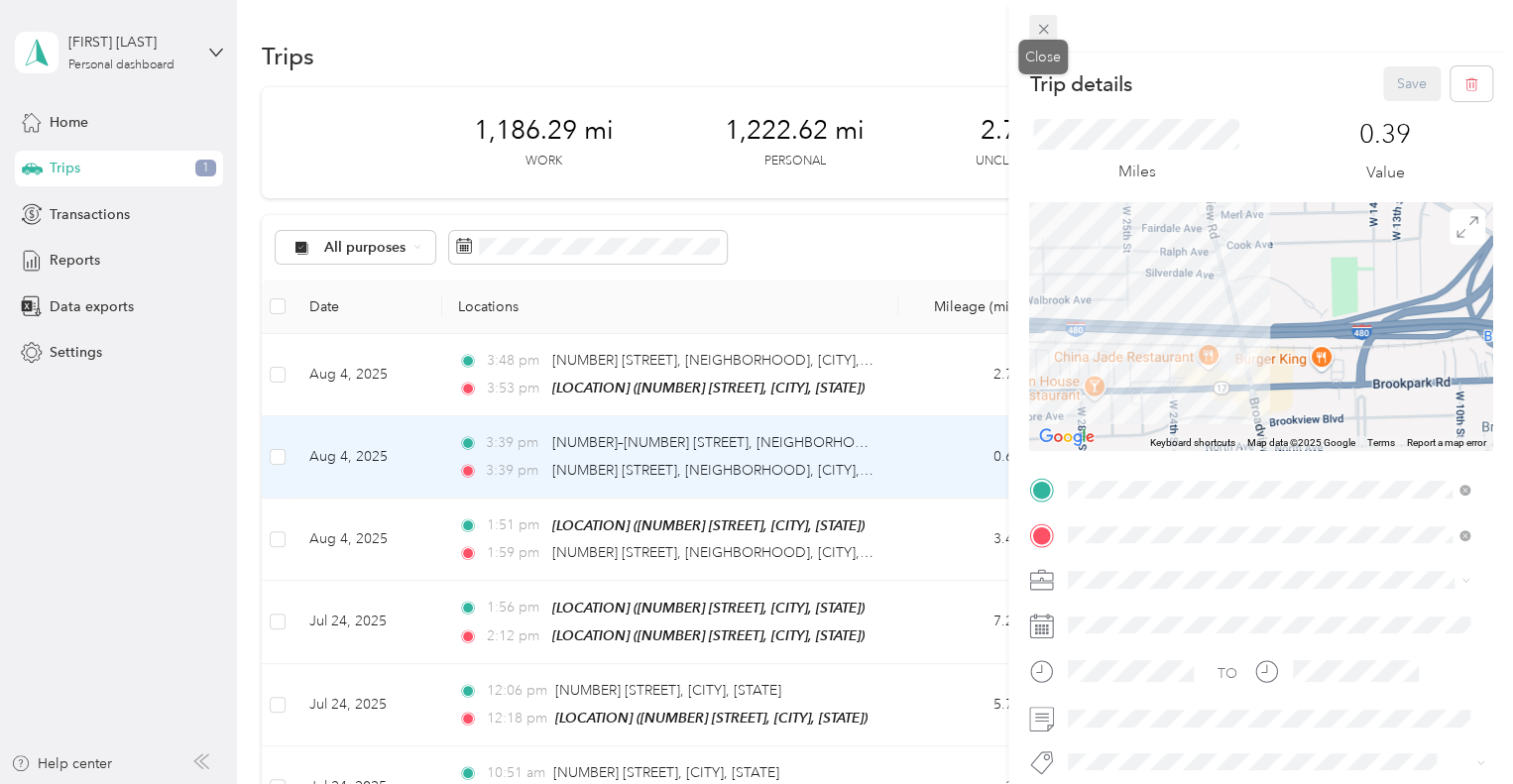 click 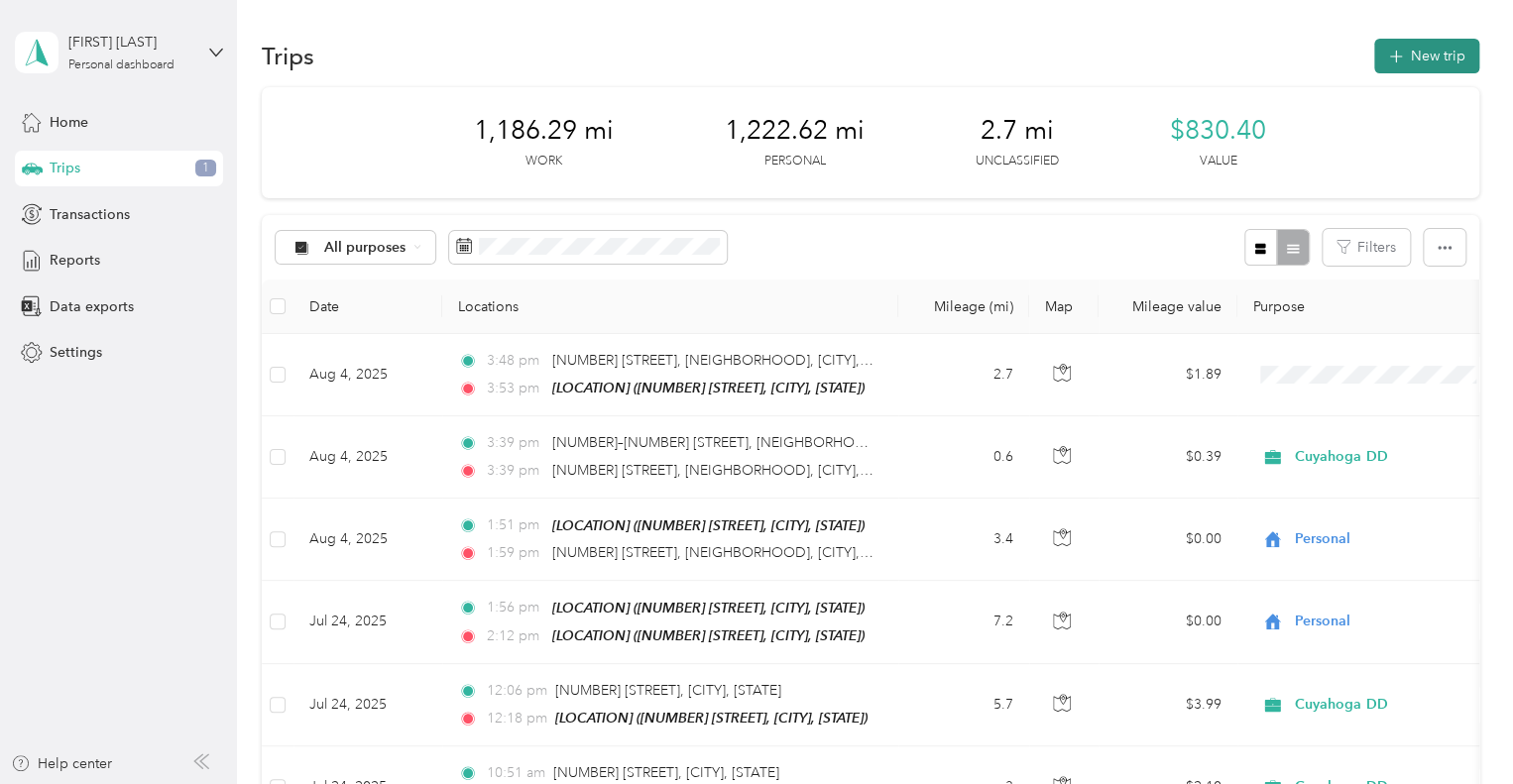 click on "New trip" at bounding box center (1427, 56) 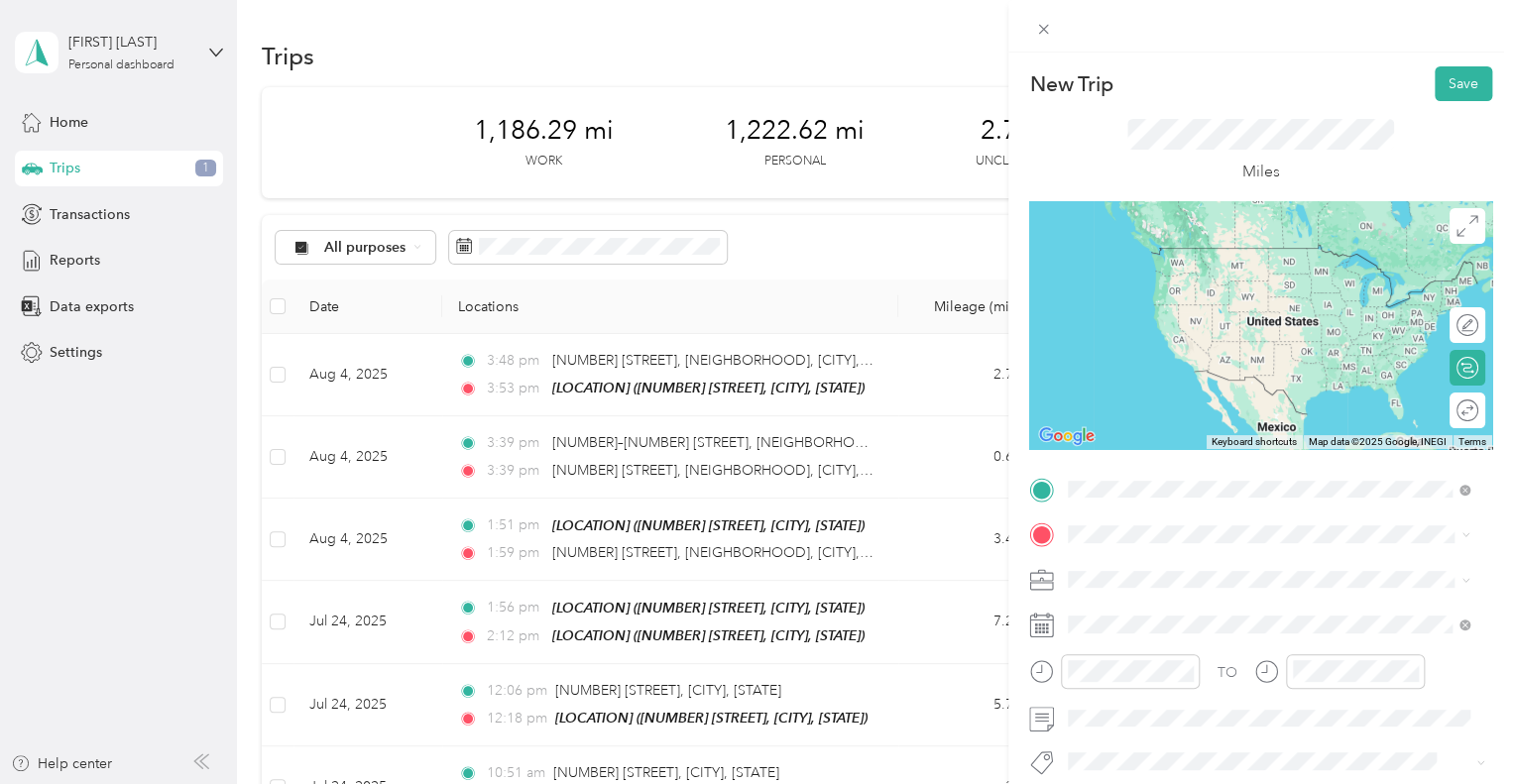 click on "[NUMBER] [STREET]
[CITY], [STATE] [POSTAL_CODE], [COUNTRY]" at bounding box center (1248, 256) 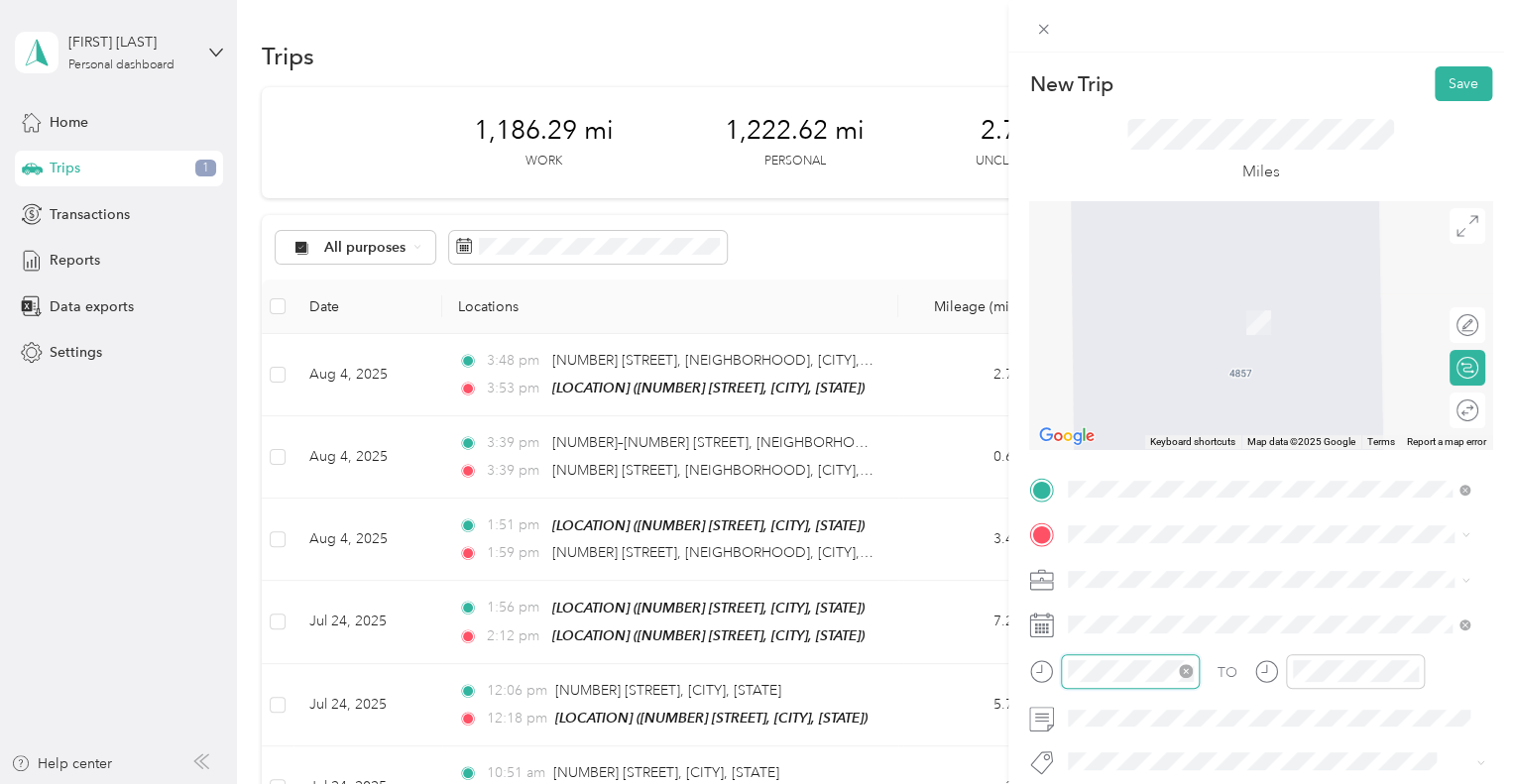 scroll, scrollTop: 111, scrollLeft: 0, axis: vertical 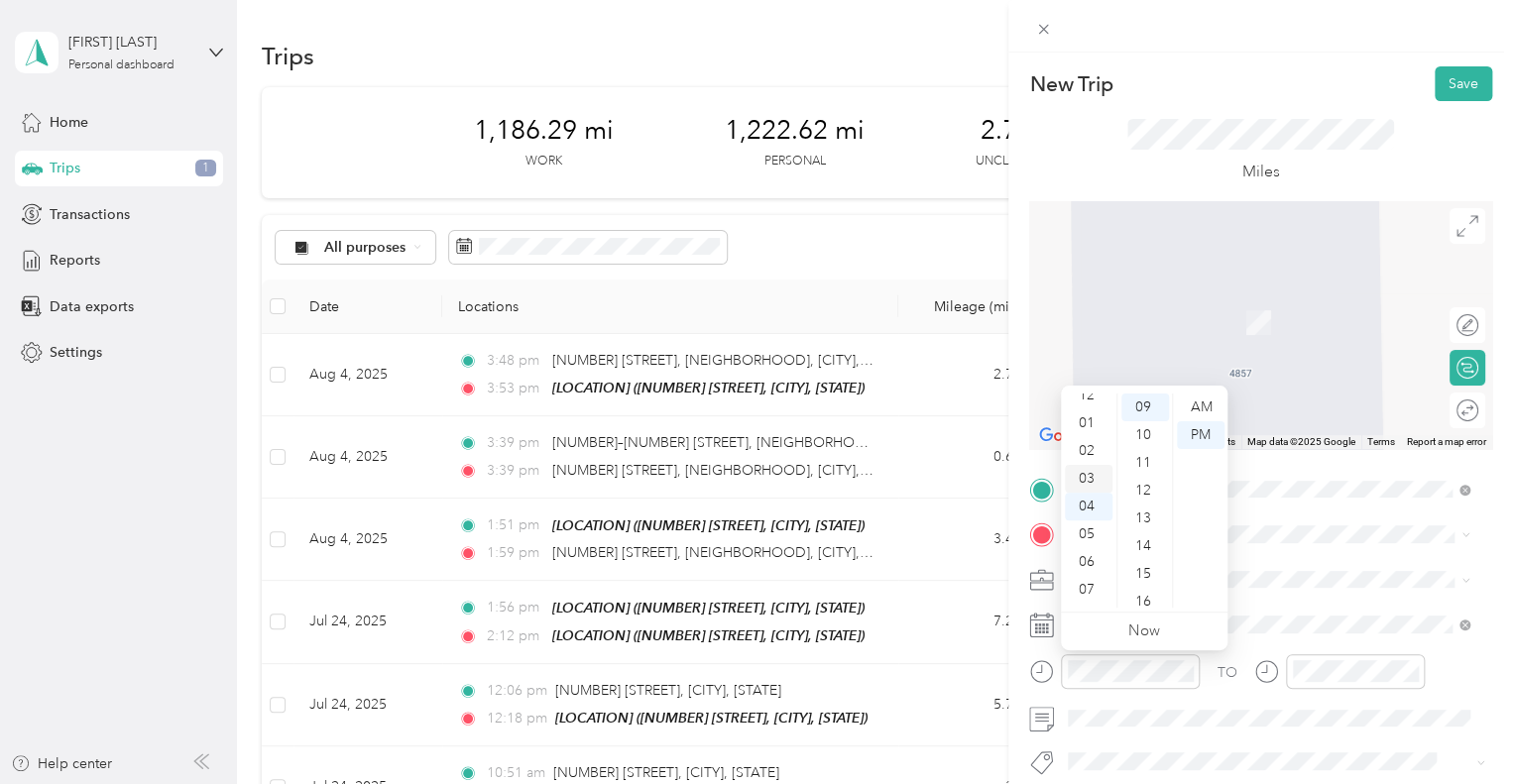 click on "03" at bounding box center (1089, 479) 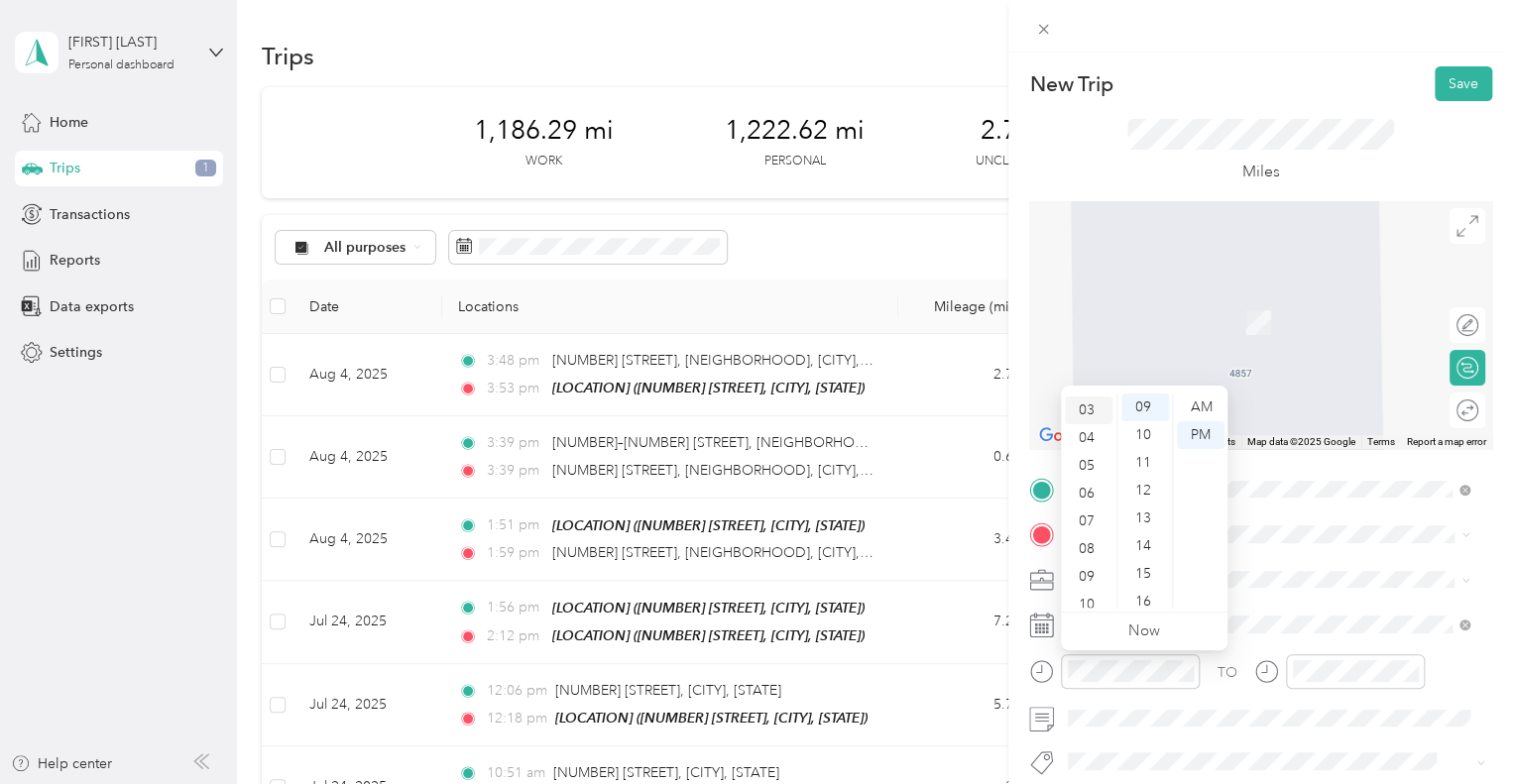 scroll, scrollTop: 83, scrollLeft: 0, axis: vertical 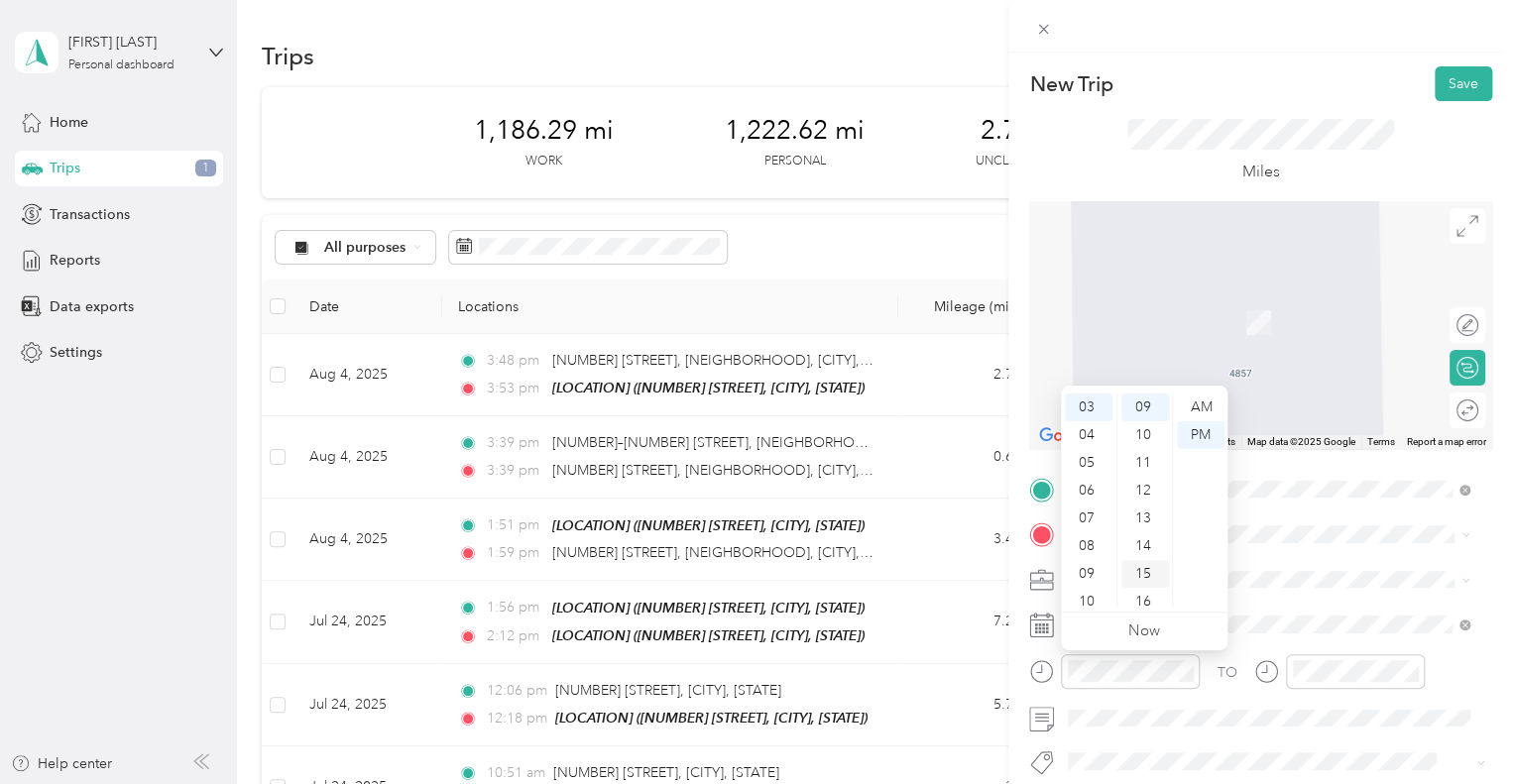 click on "15" at bounding box center (1145, 574) 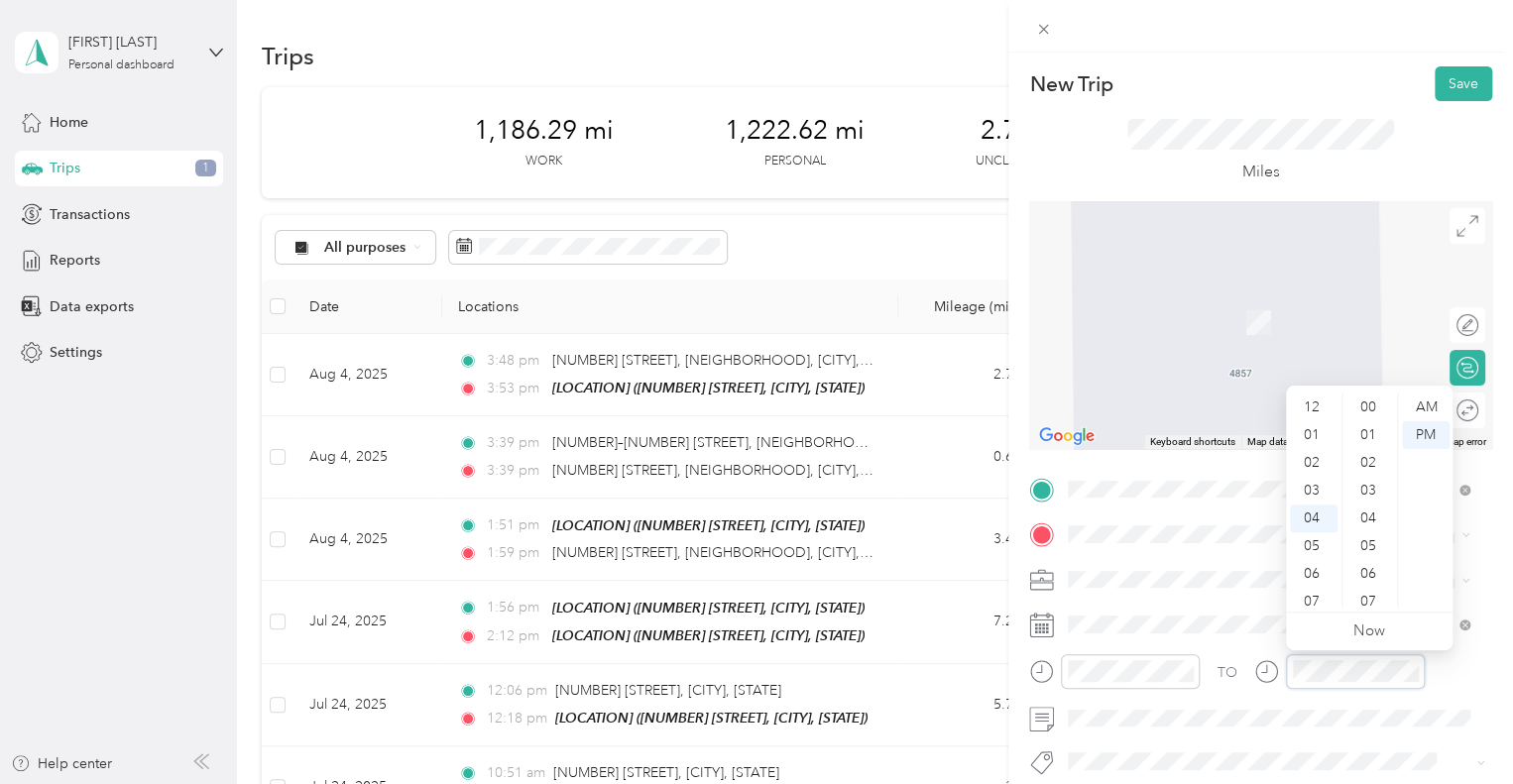 scroll, scrollTop: 111, scrollLeft: 0, axis: vertical 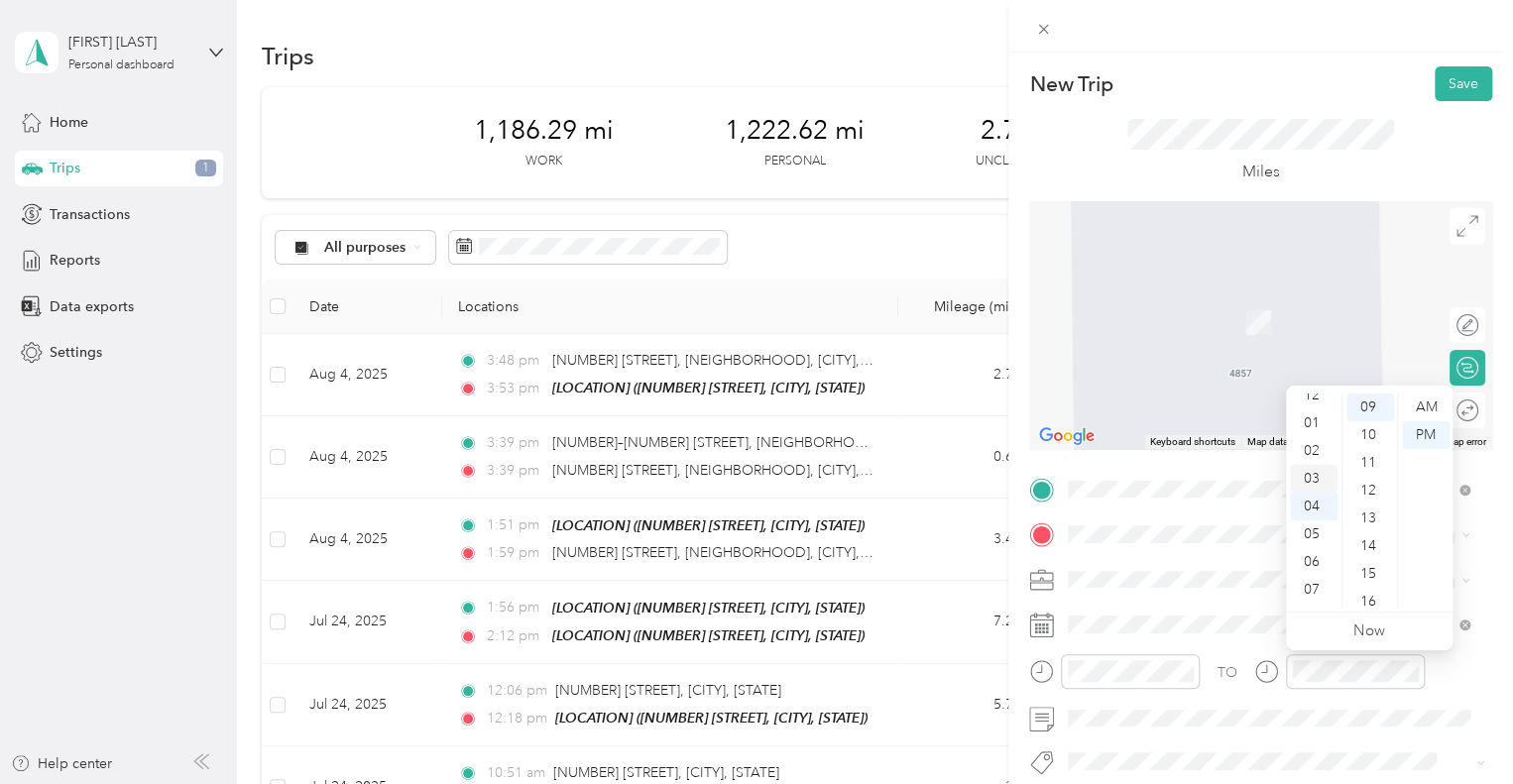 click on "03" at bounding box center (1314, 479) 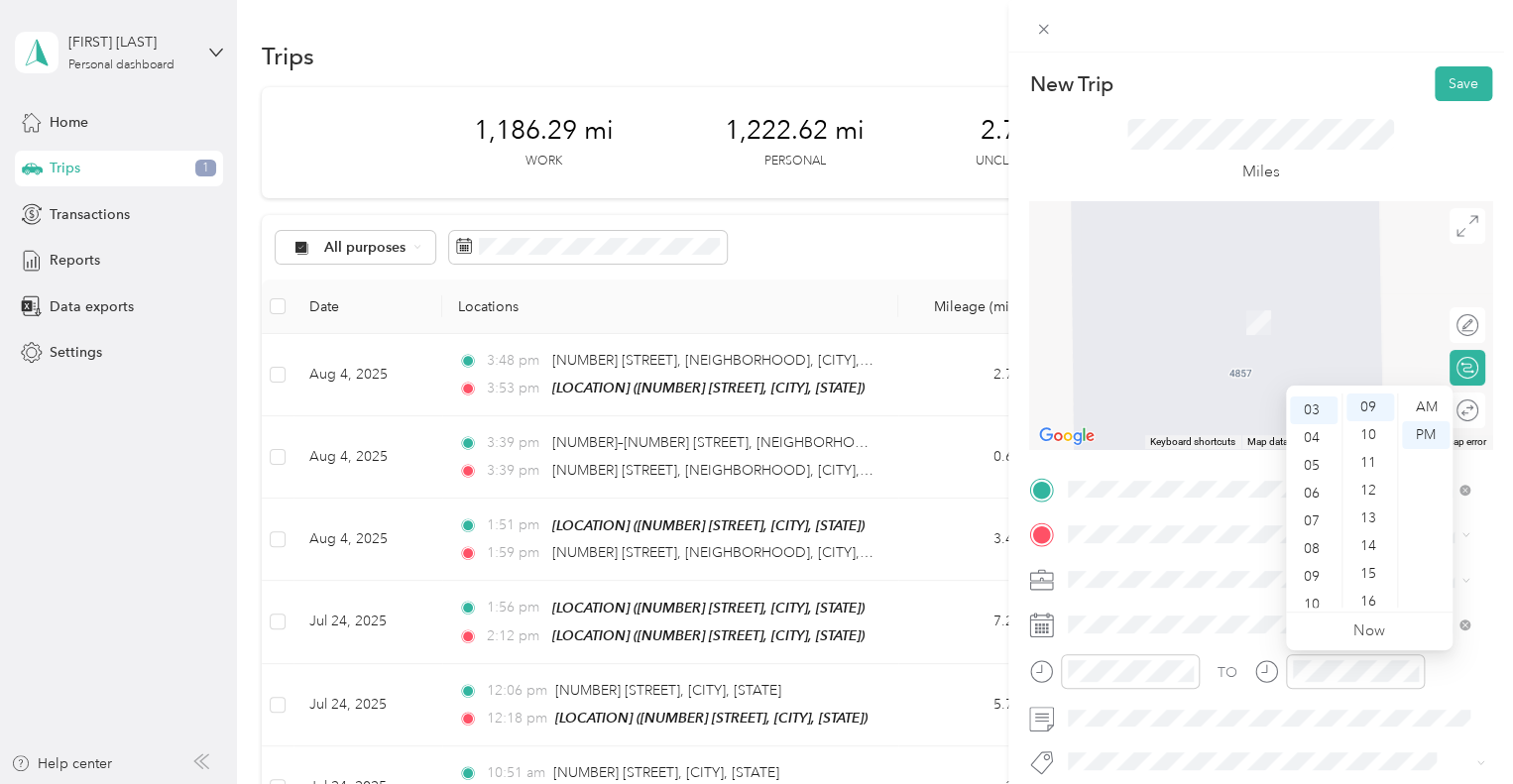 scroll, scrollTop: 83, scrollLeft: 0, axis: vertical 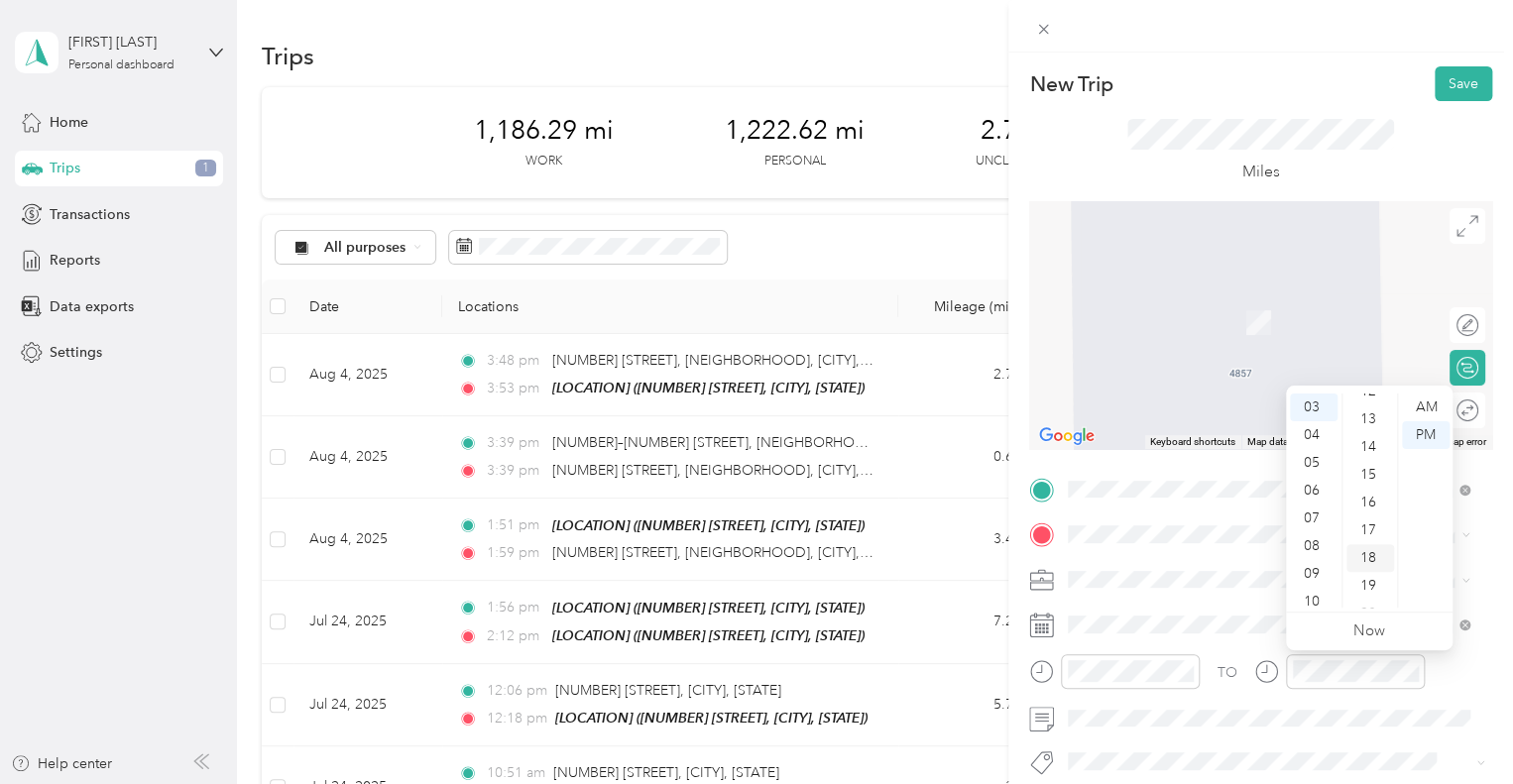 click on "18" at bounding box center [1370, 558] 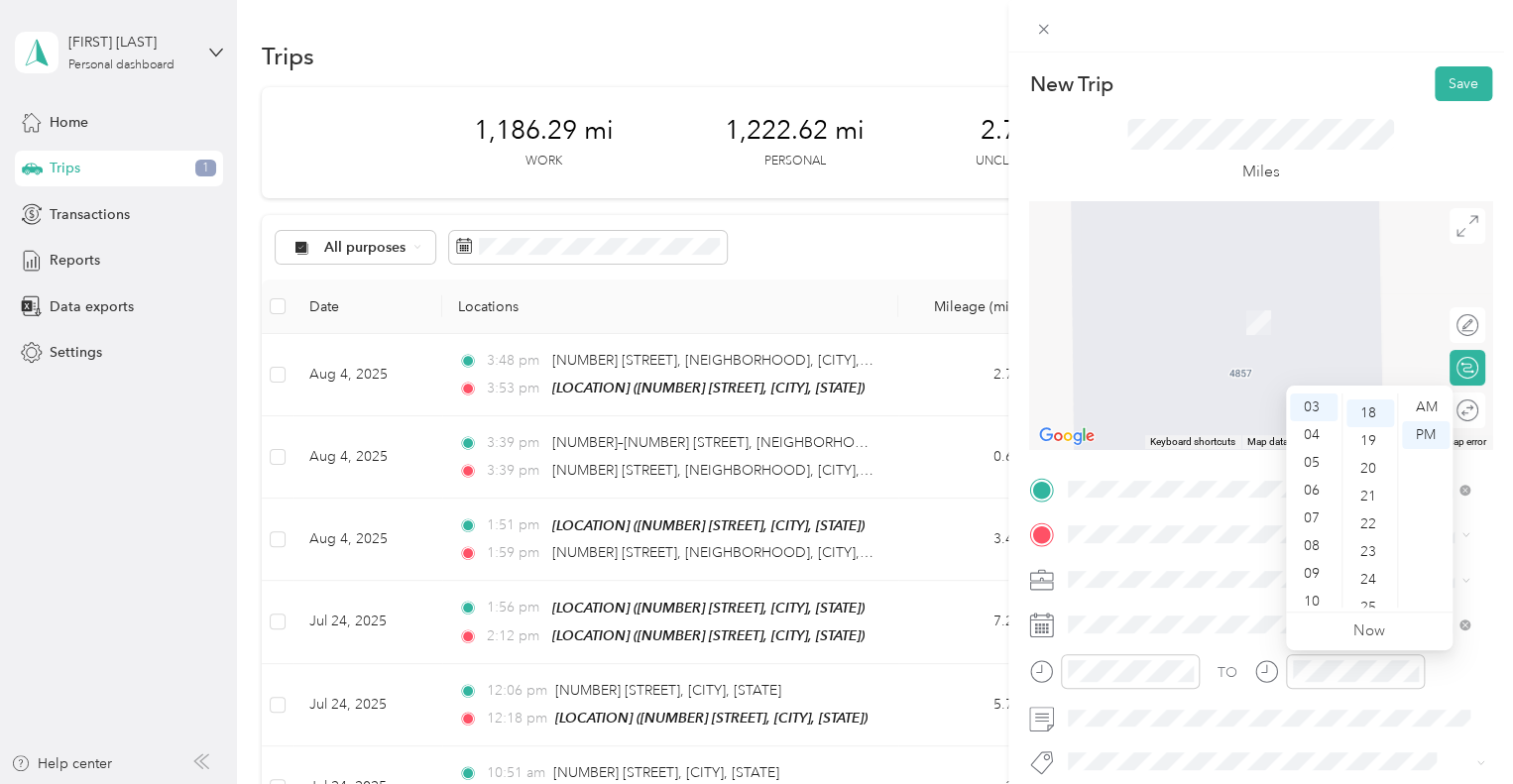 scroll, scrollTop: 500, scrollLeft: 0, axis: vertical 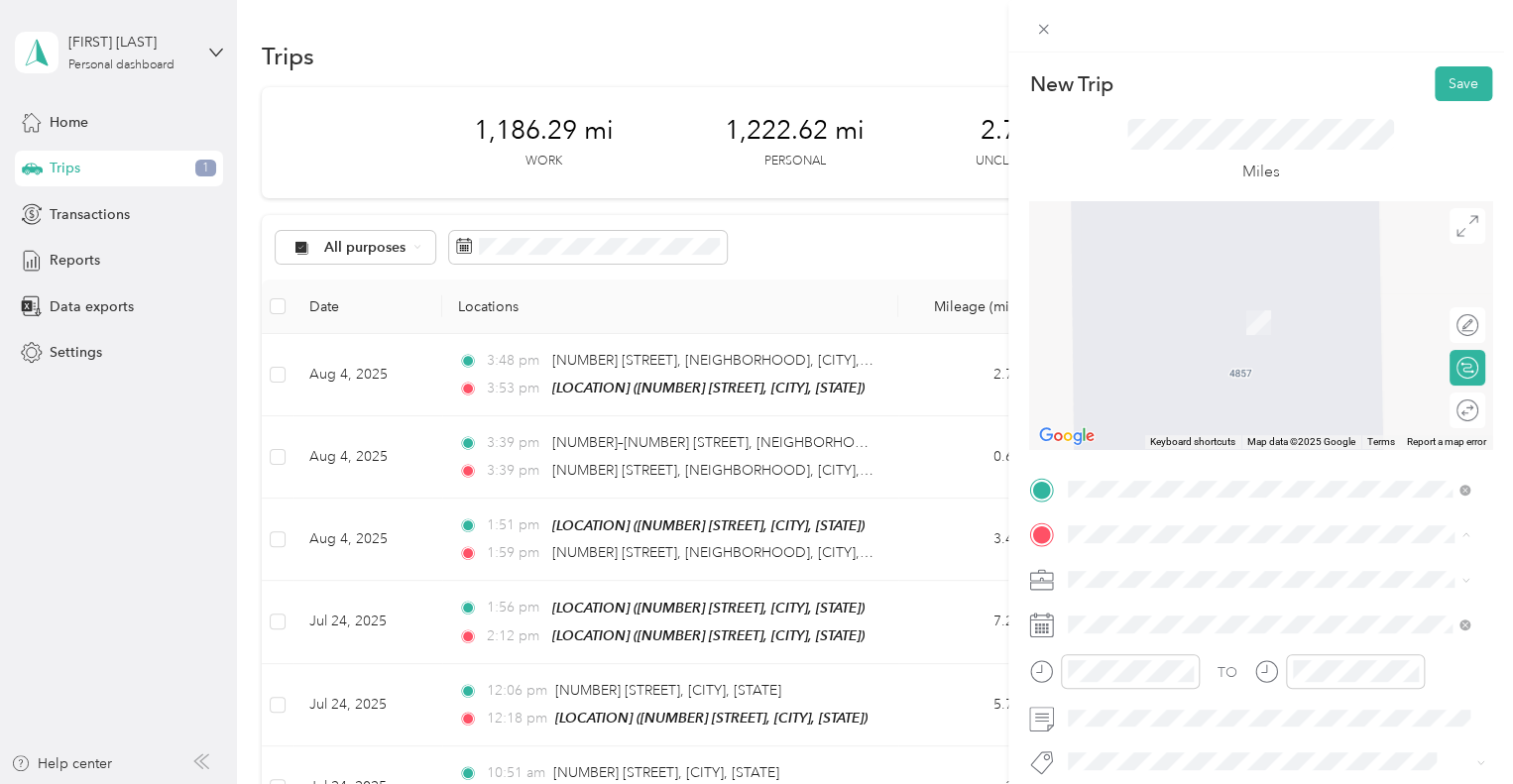 click on "[NUMBER] [STREET]
[CITY], [STATE] [POSTAL_CODE], [COUNTRY]" at bounding box center [1248, 301] 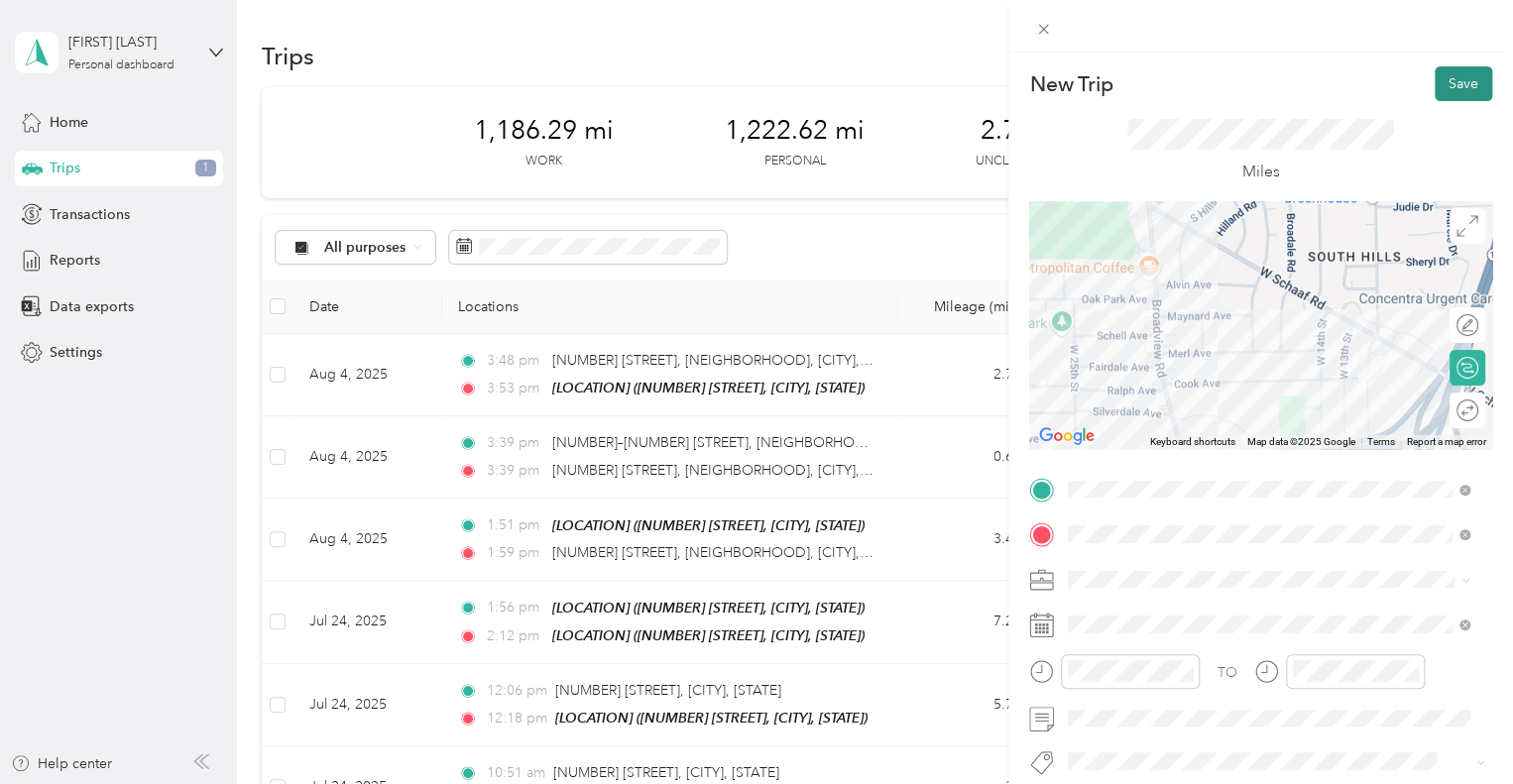 click on "Save" at bounding box center (1463, 83) 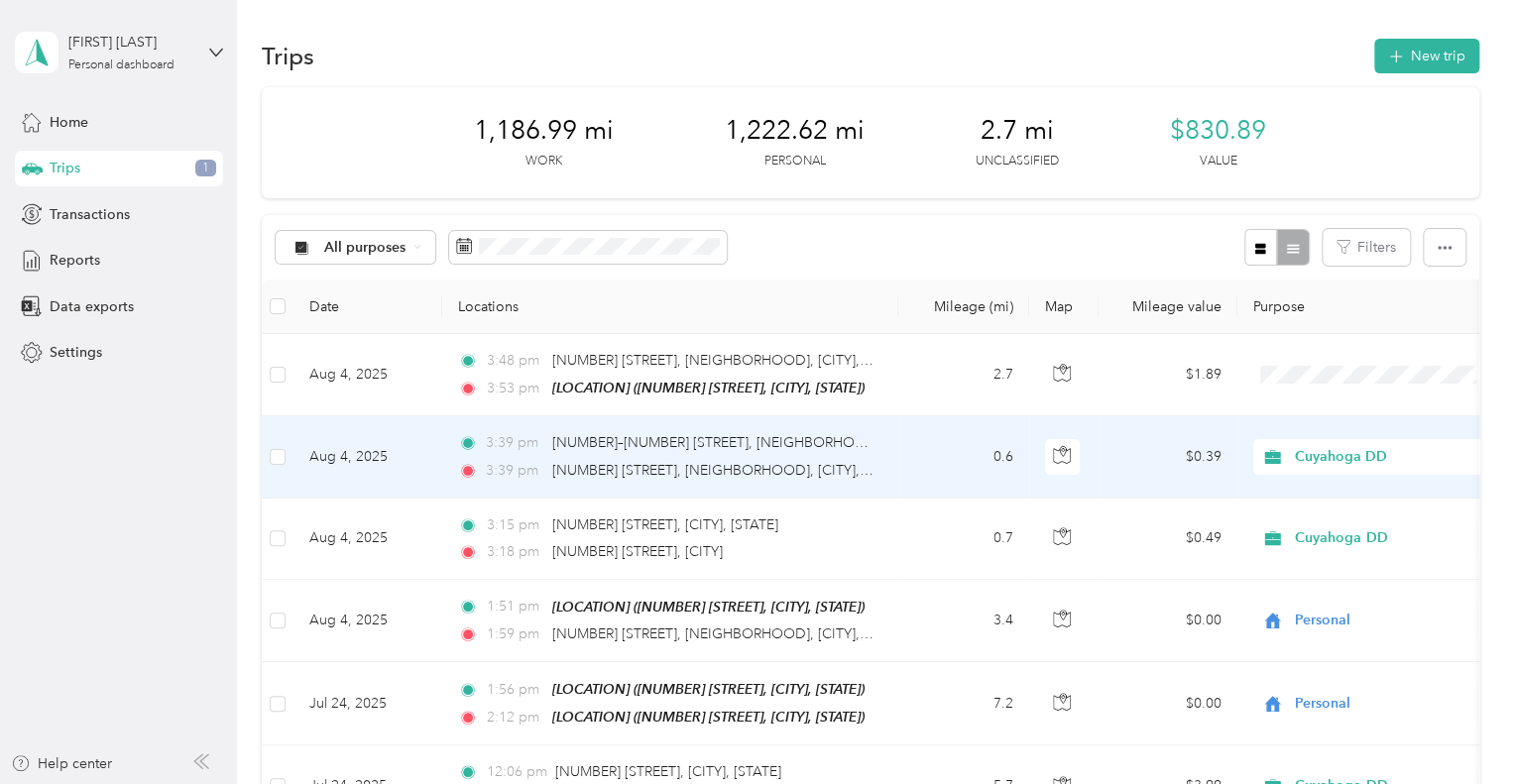 click on "0.6" at bounding box center [964, 457] 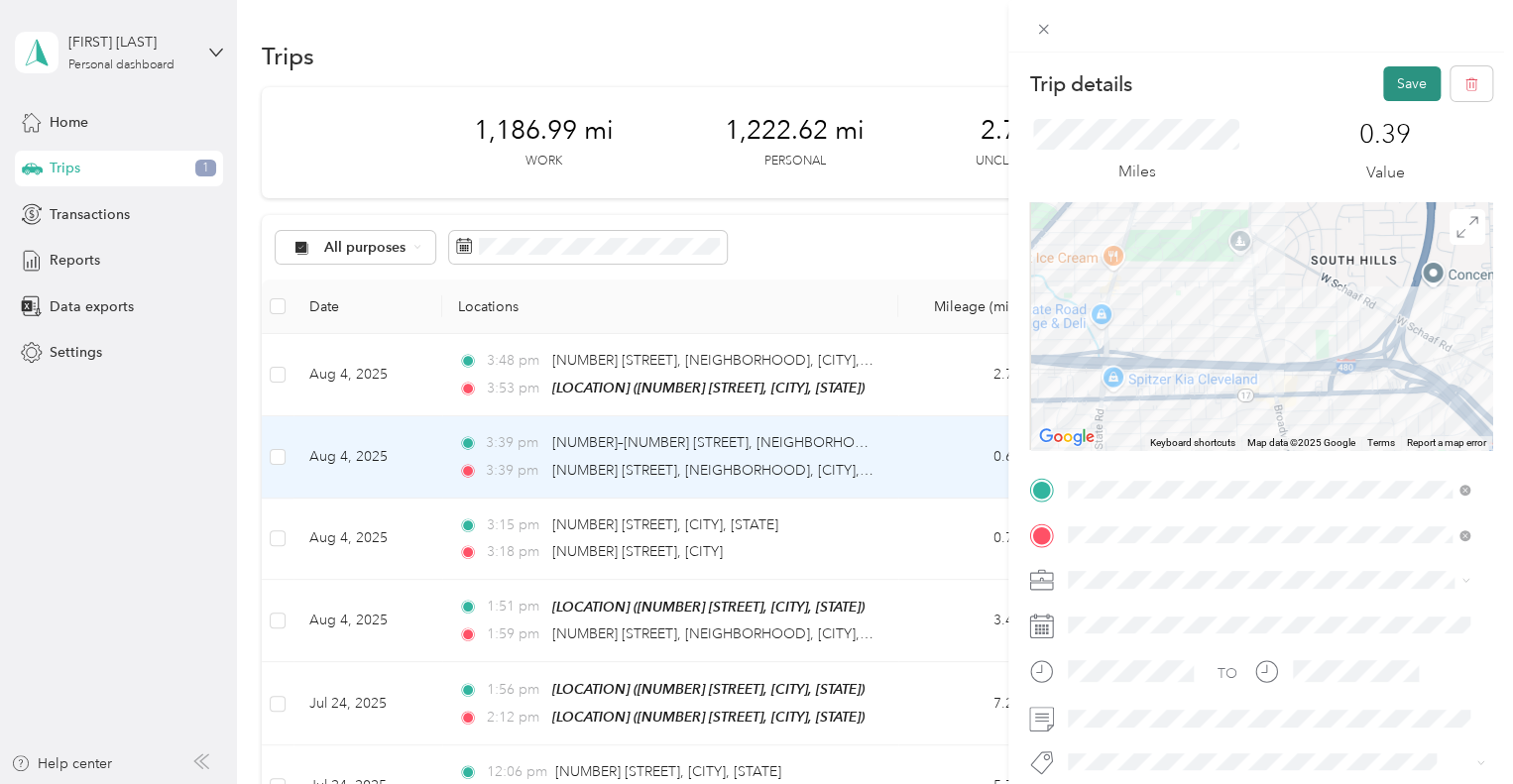 click on "Save" at bounding box center [1412, 83] 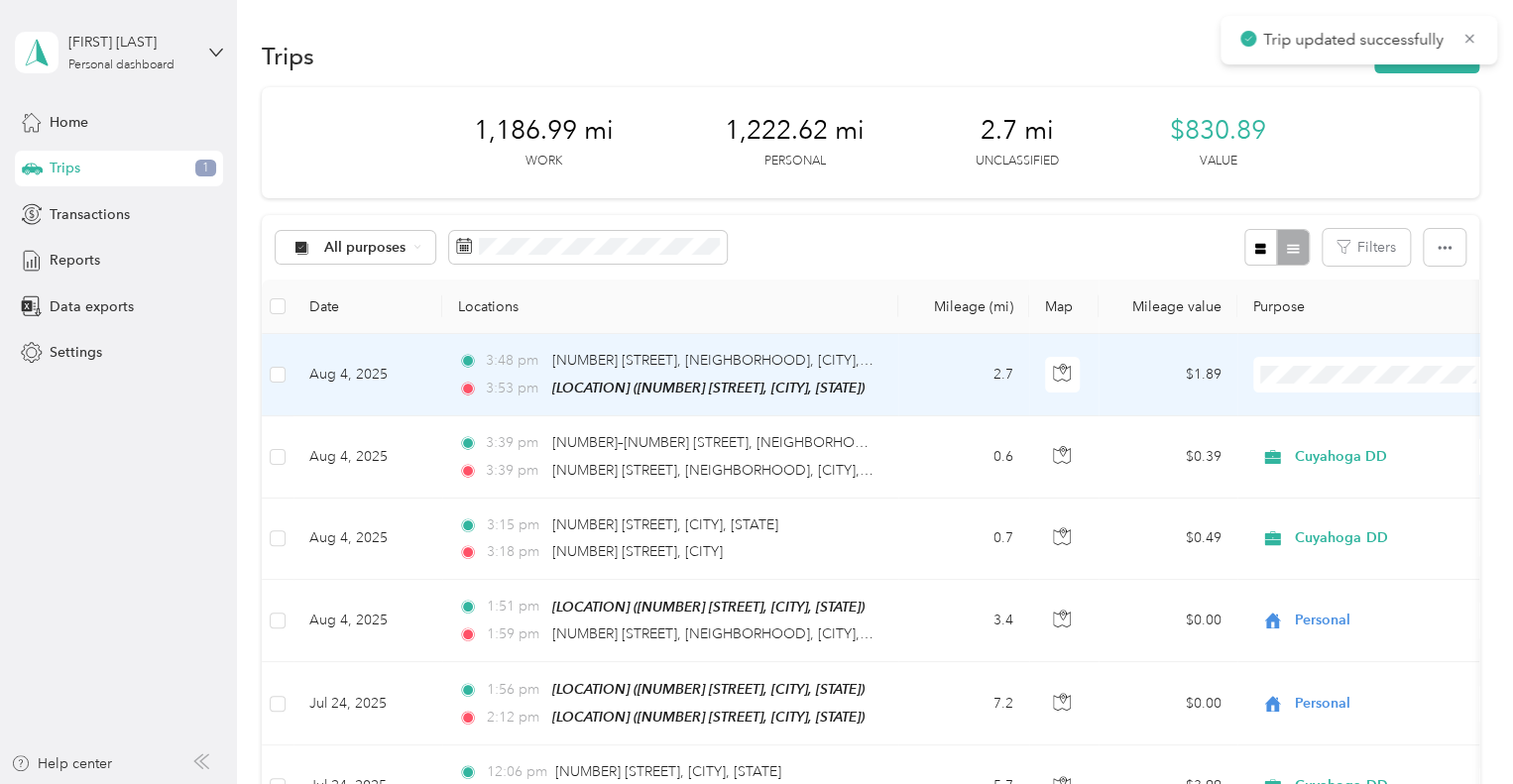 click on "2.7" at bounding box center [964, 375] 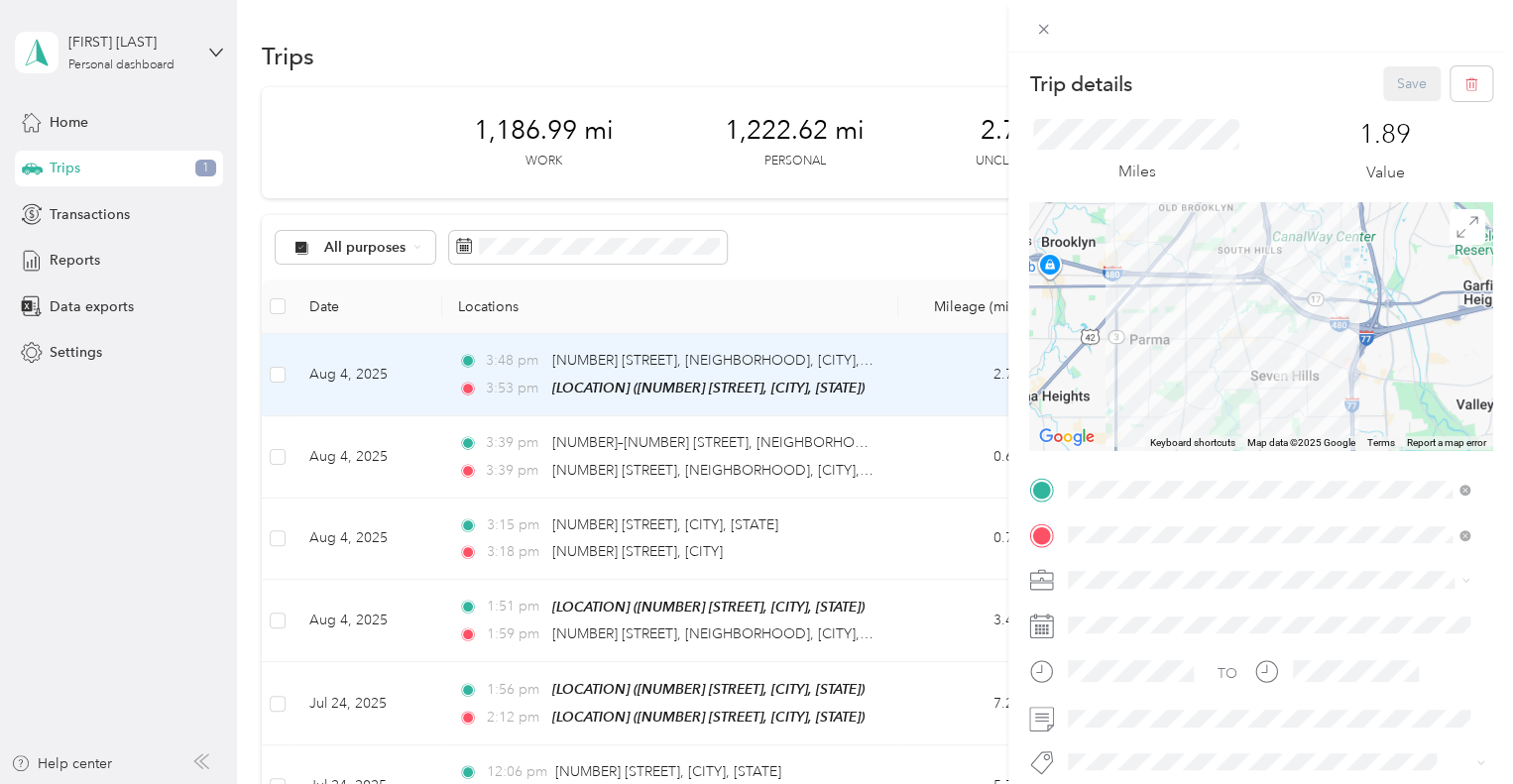 click on "Cuyahoga DD" at bounding box center [1119, 614] 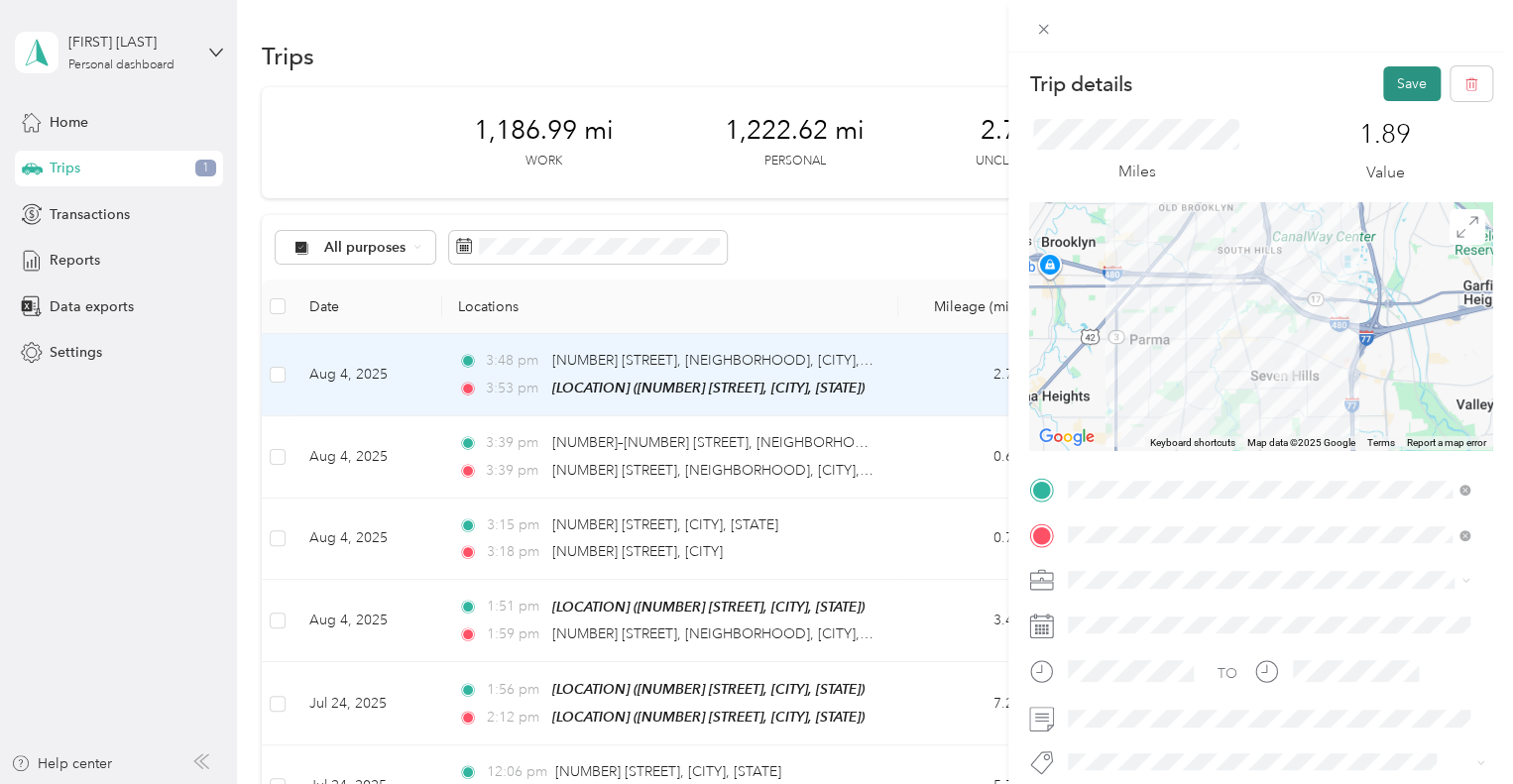 click on "Save" at bounding box center (1412, 83) 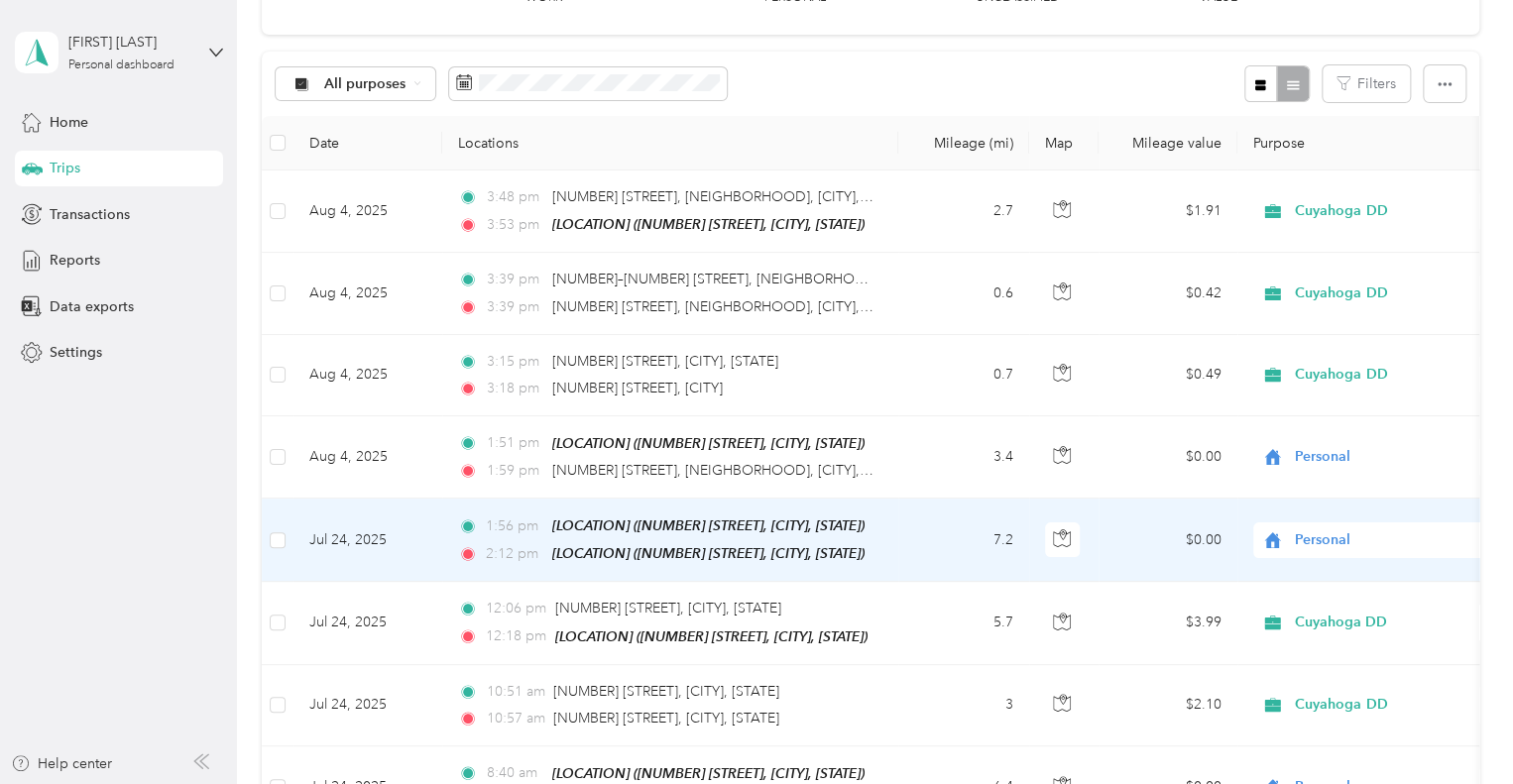 scroll, scrollTop: 198, scrollLeft: 0, axis: vertical 